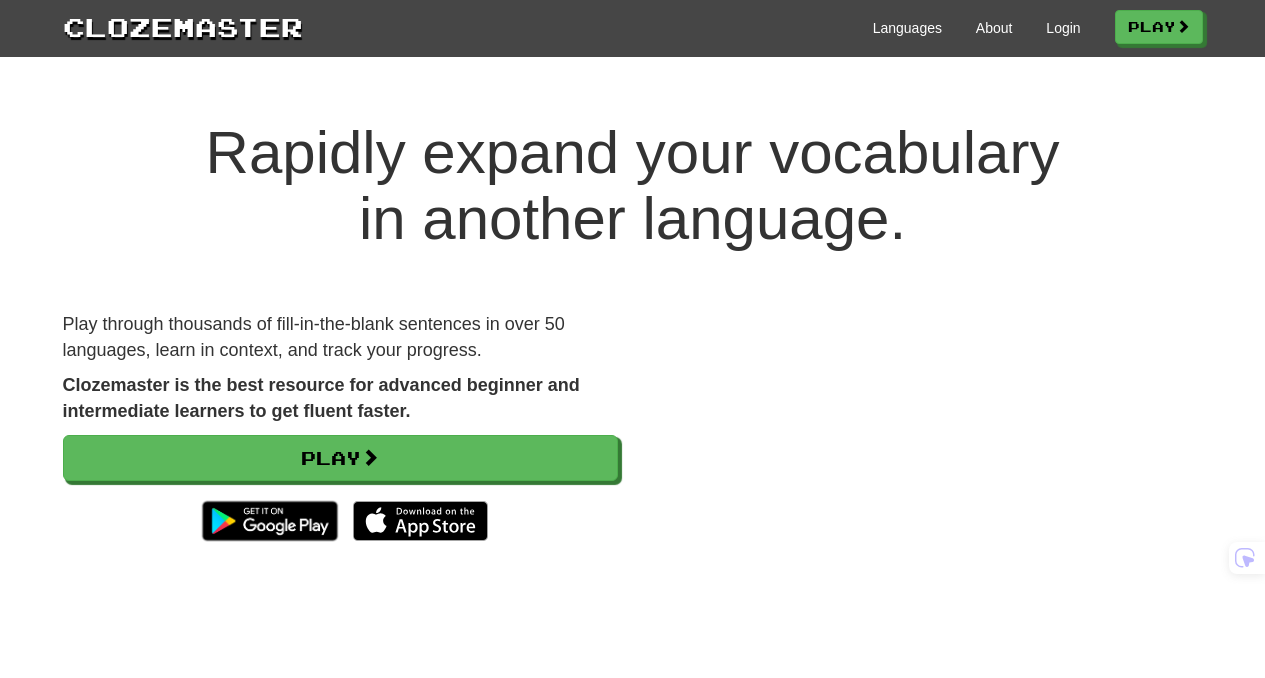 scroll, scrollTop: 0, scrollLeft: 0, axis: both 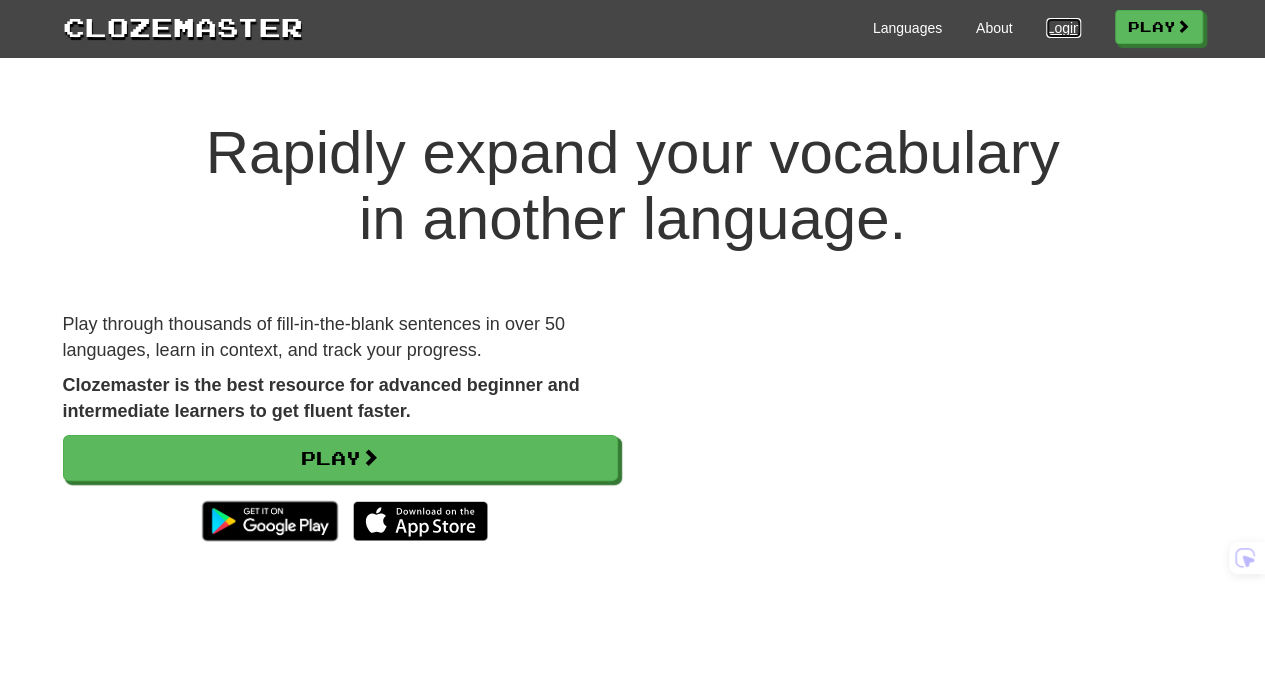 click on "Login" at bounding box center [1063, 28] 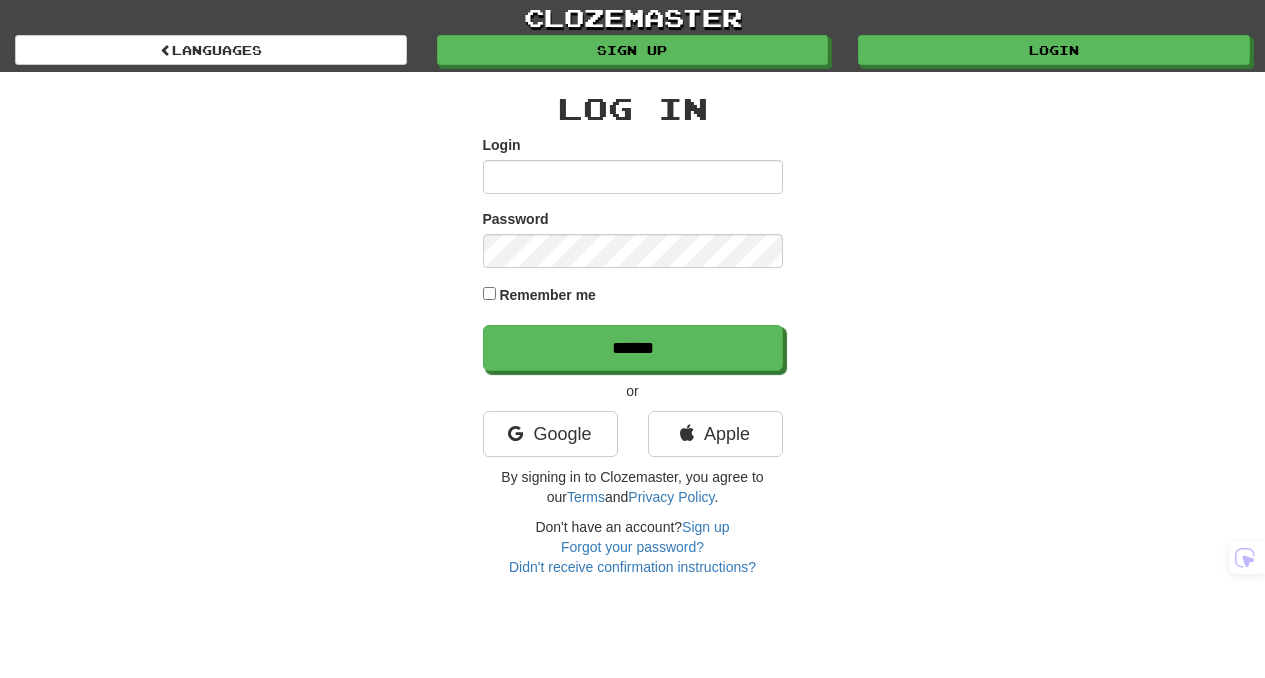 scroll, scrollTop: 0, scrollLeft: 0, axis: both 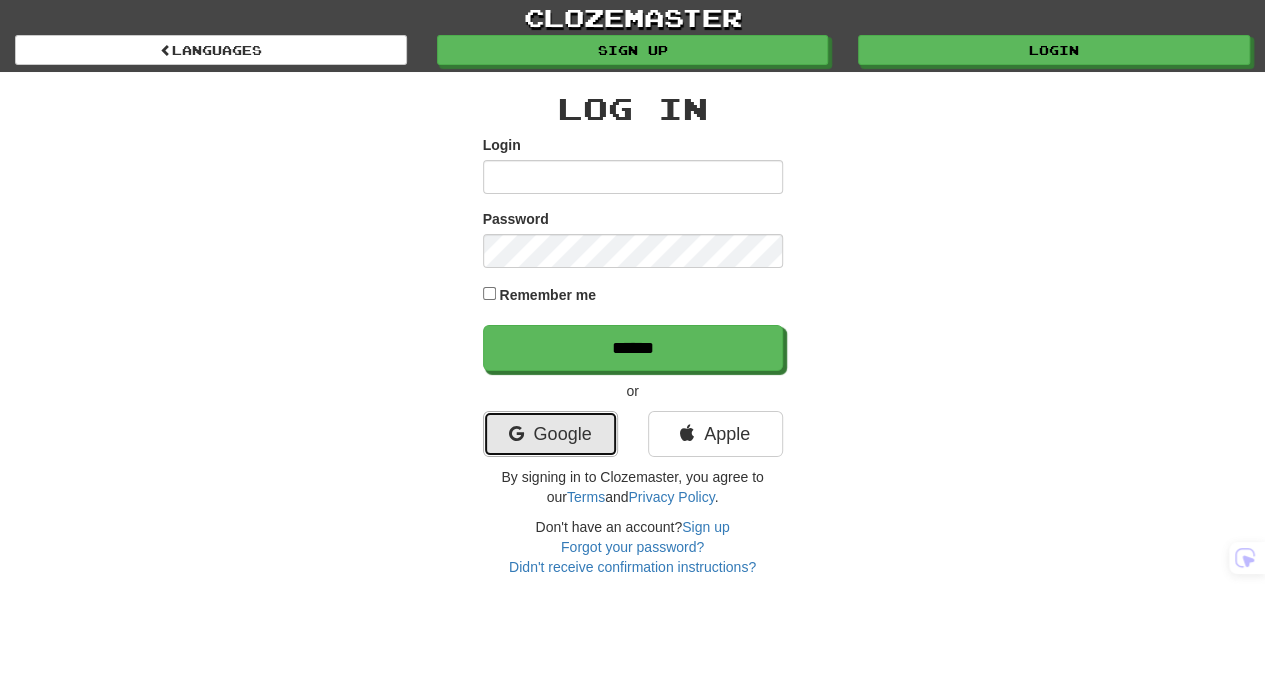 click on "Google" at bounding box center [550, 434] 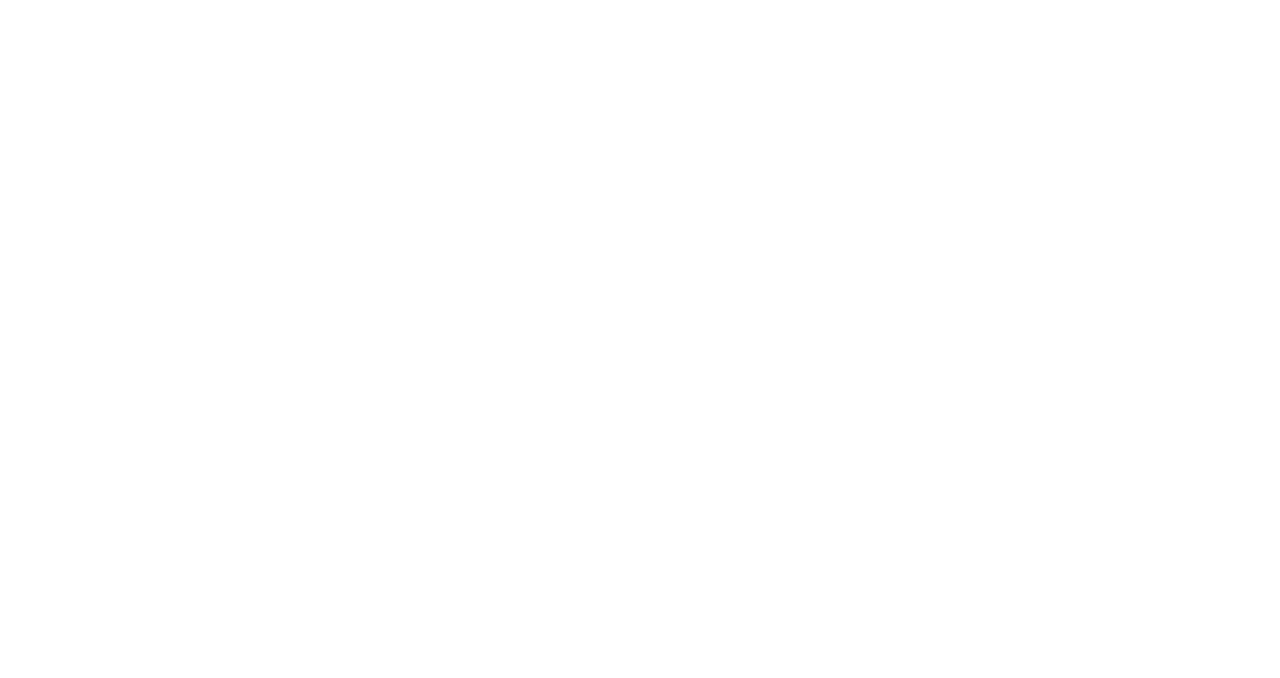 scroll, scrollTop: 0, scrollLeft: 0, axis: both 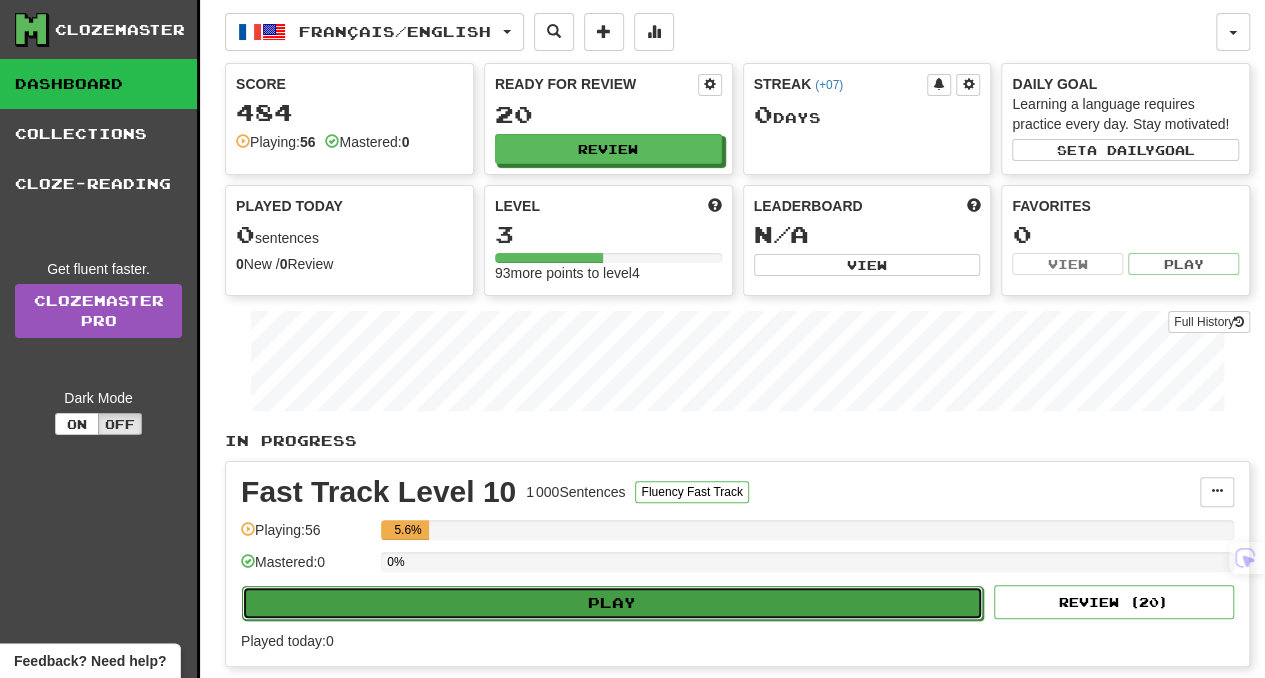 click on "Play" at bounding box center (612, 603) 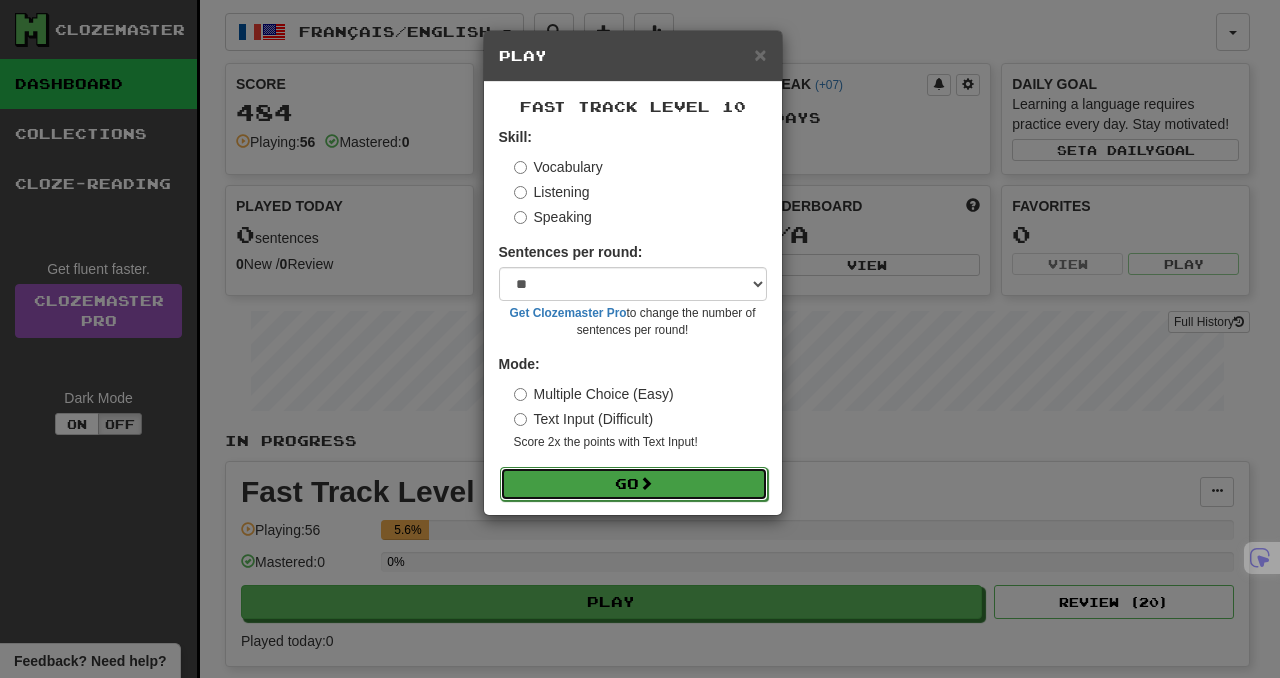 click on "Go" at bounding box center (634, 484) 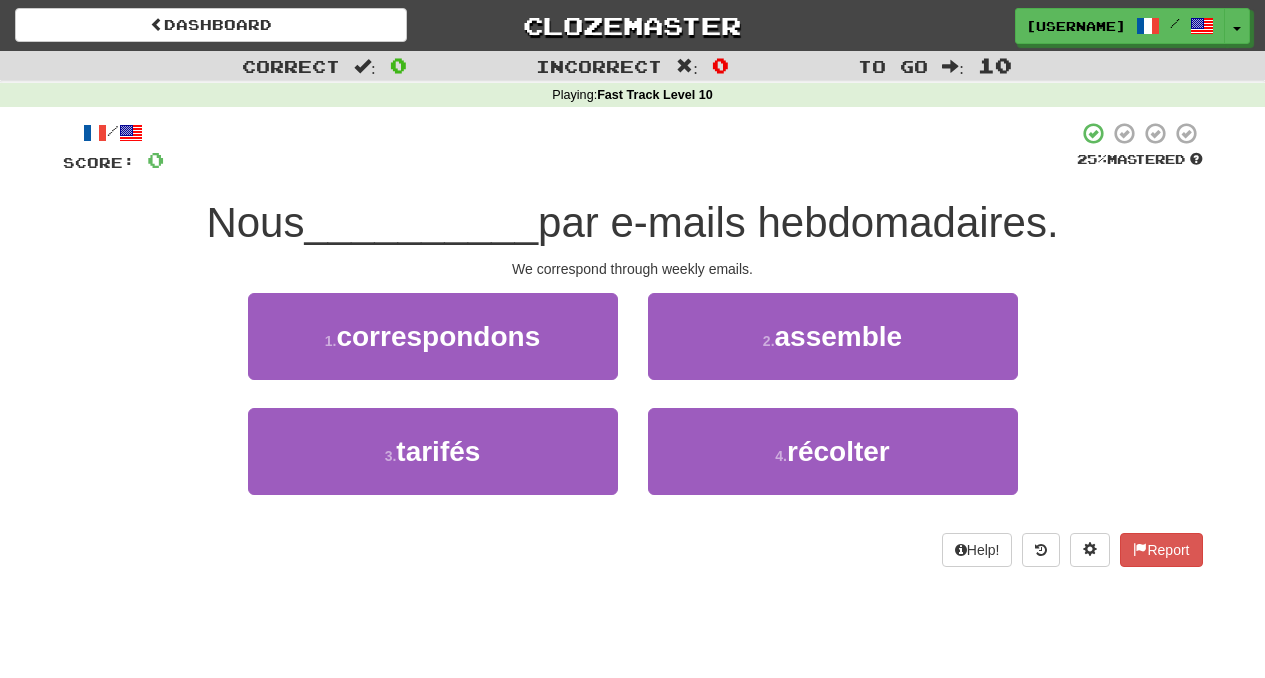 scroll, scrollTop: 0, scrollLeft: 0, axis: both 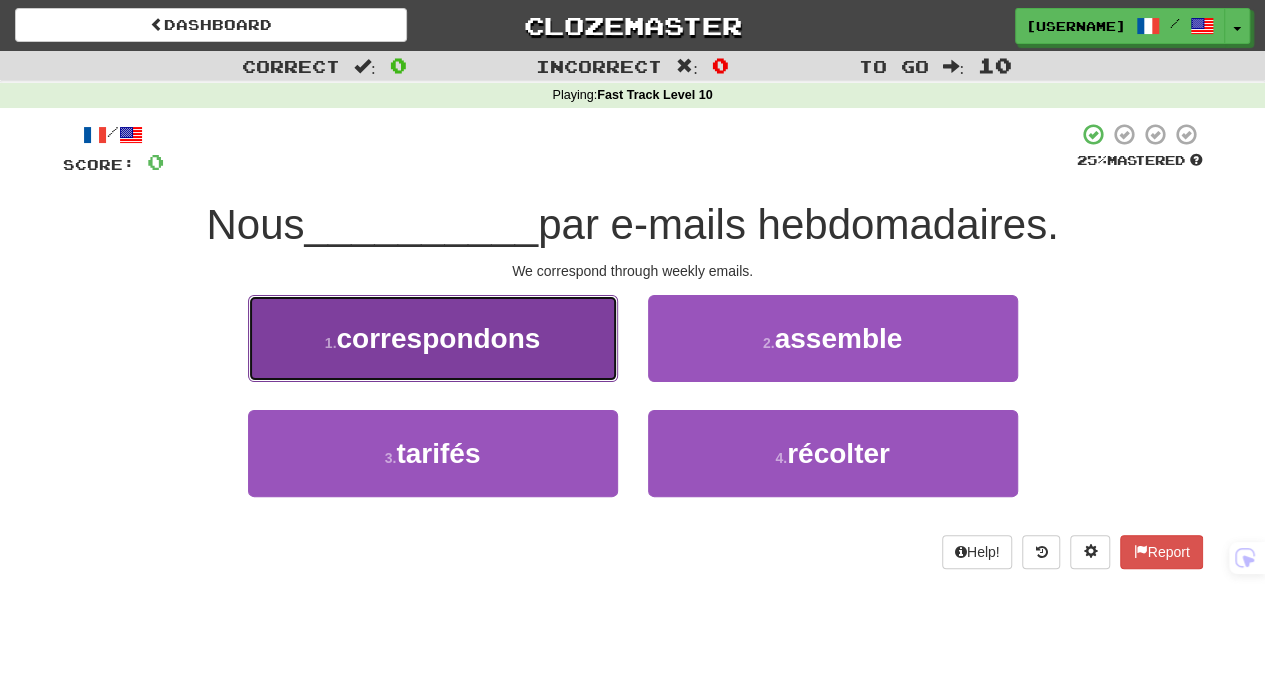 click on "1 . correspondons" at bounding box center [433, 338] 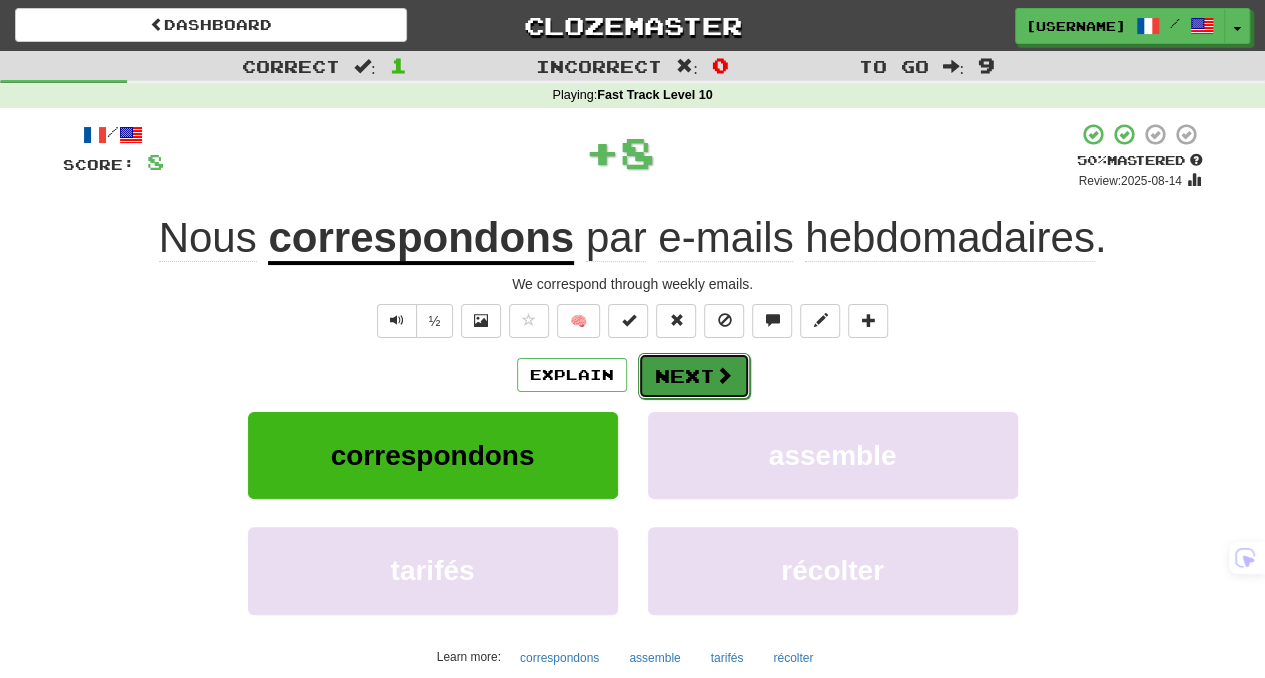 click on "Next" at bounding box center [694, 376] 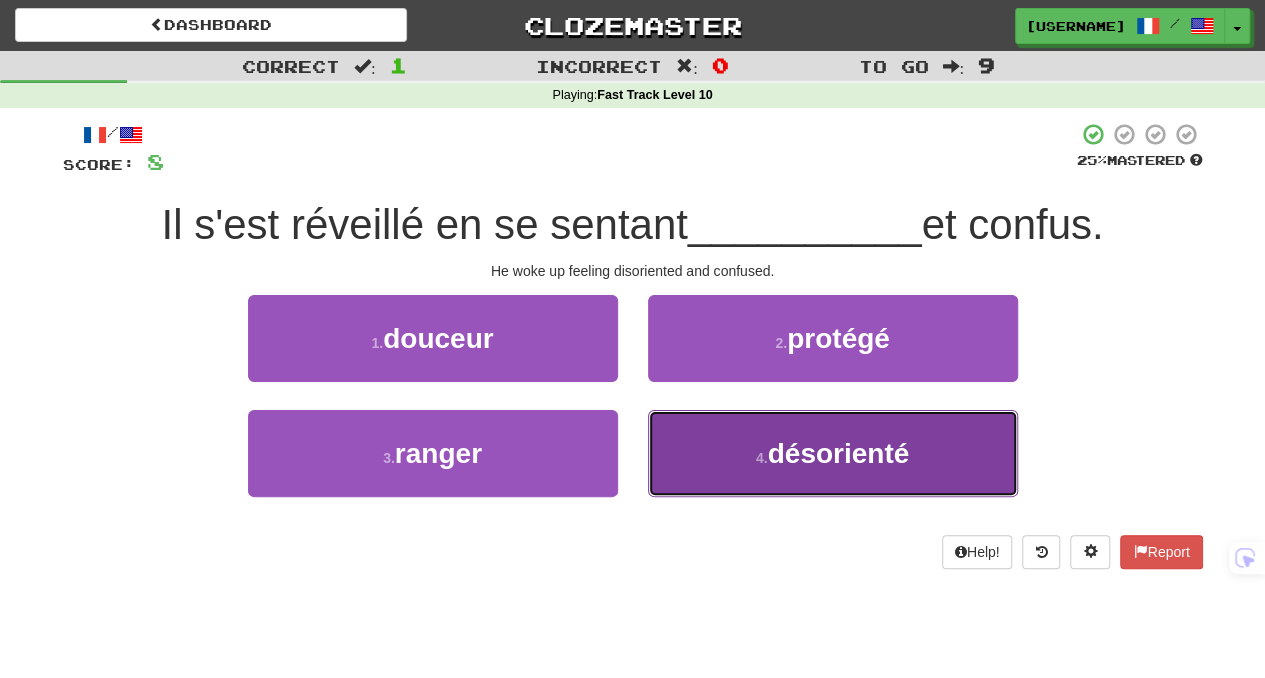 click on "4 .  désorienté" at bounding box center [833, 453] 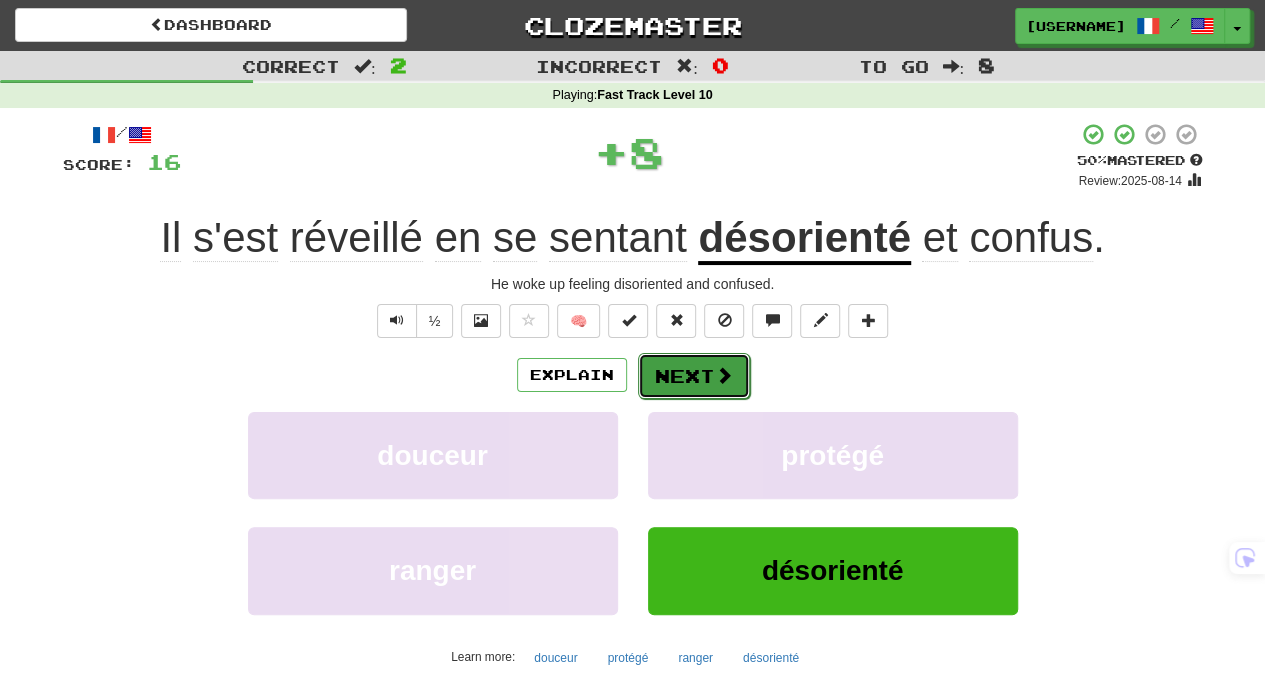 click on "Next" at bounding box center (694, 376) 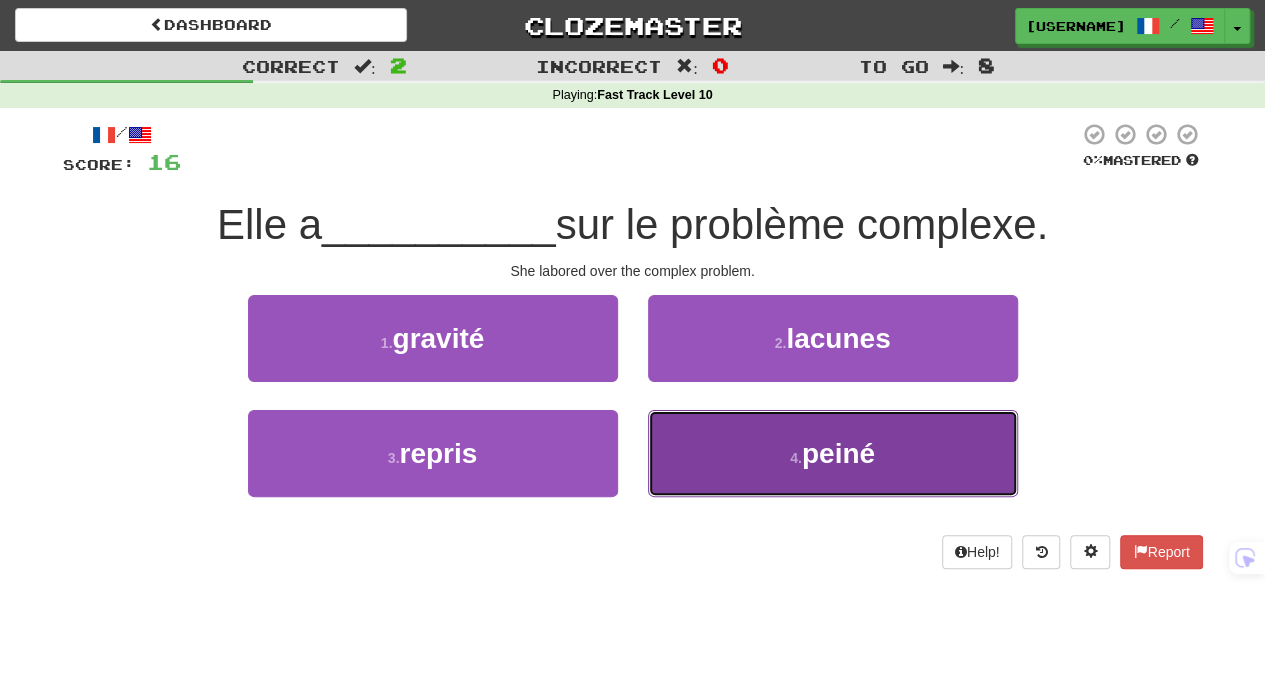 click on "4 .  peiné" at bounding box center [833, 453] 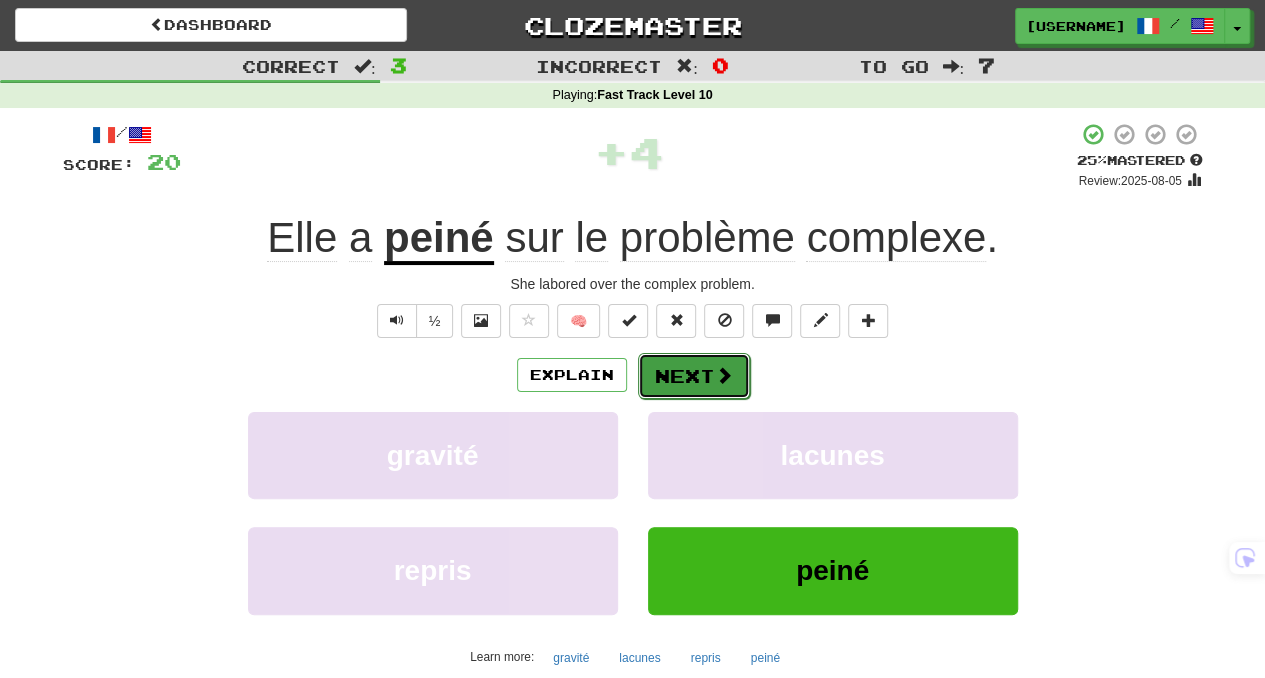 click at bounding box center (724, 375) 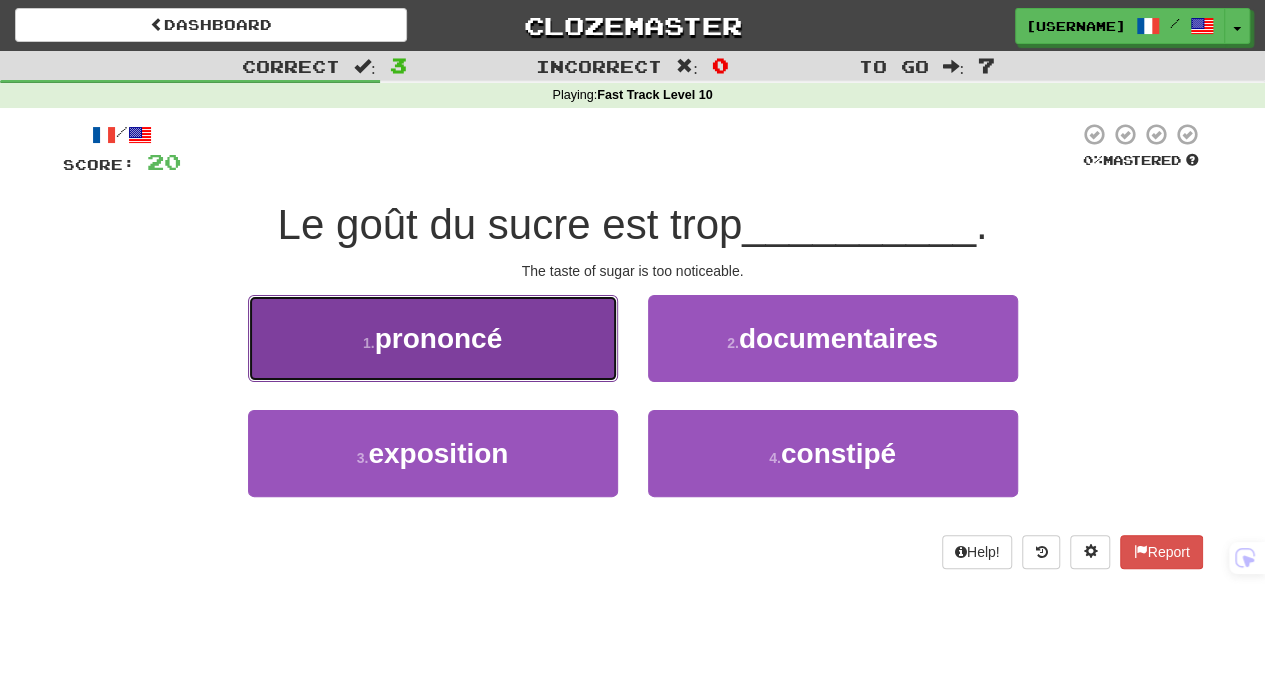 click on "1 .  prononcé" at bounding box center (433, 338) 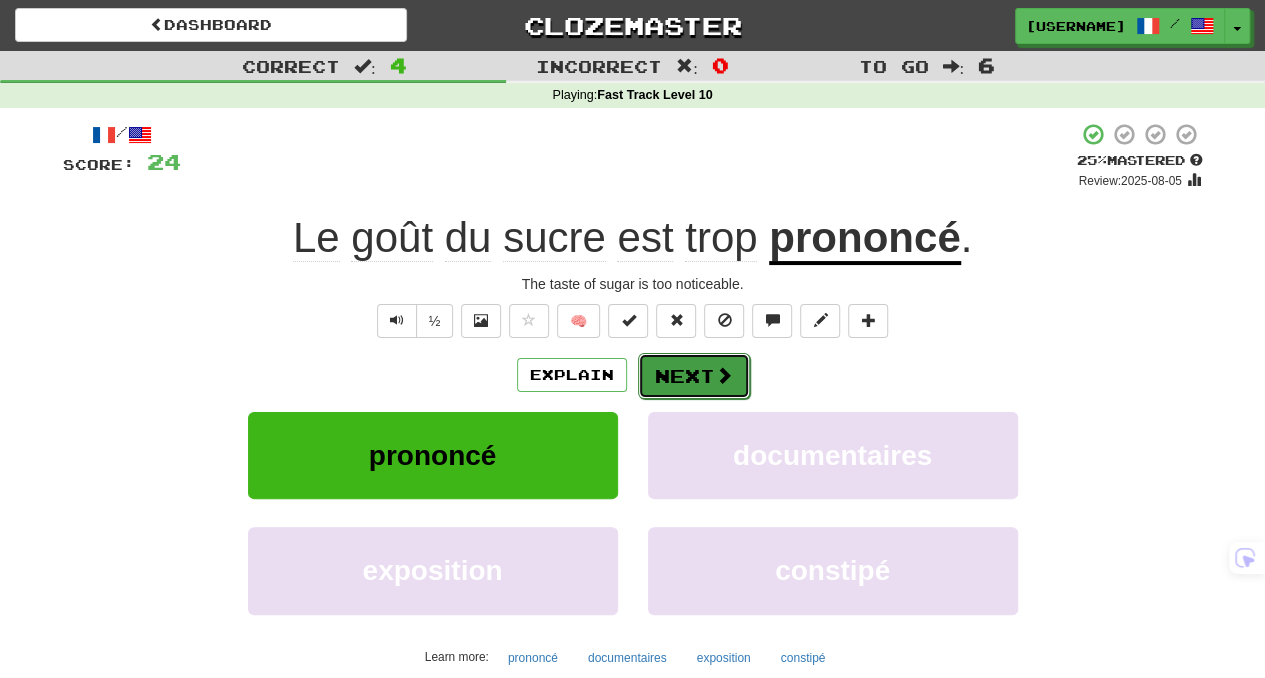 click on "Next" at bounding box center [694, 376] 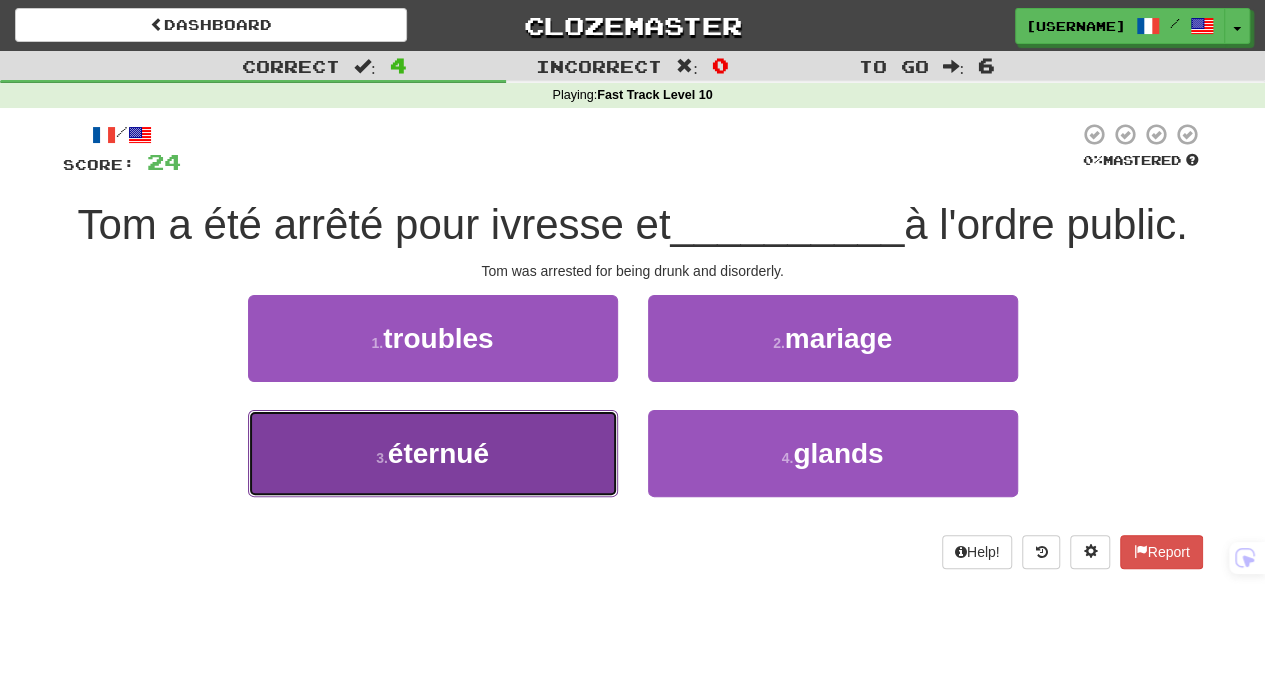 click on "3 ." at bounding box center (382, 458) 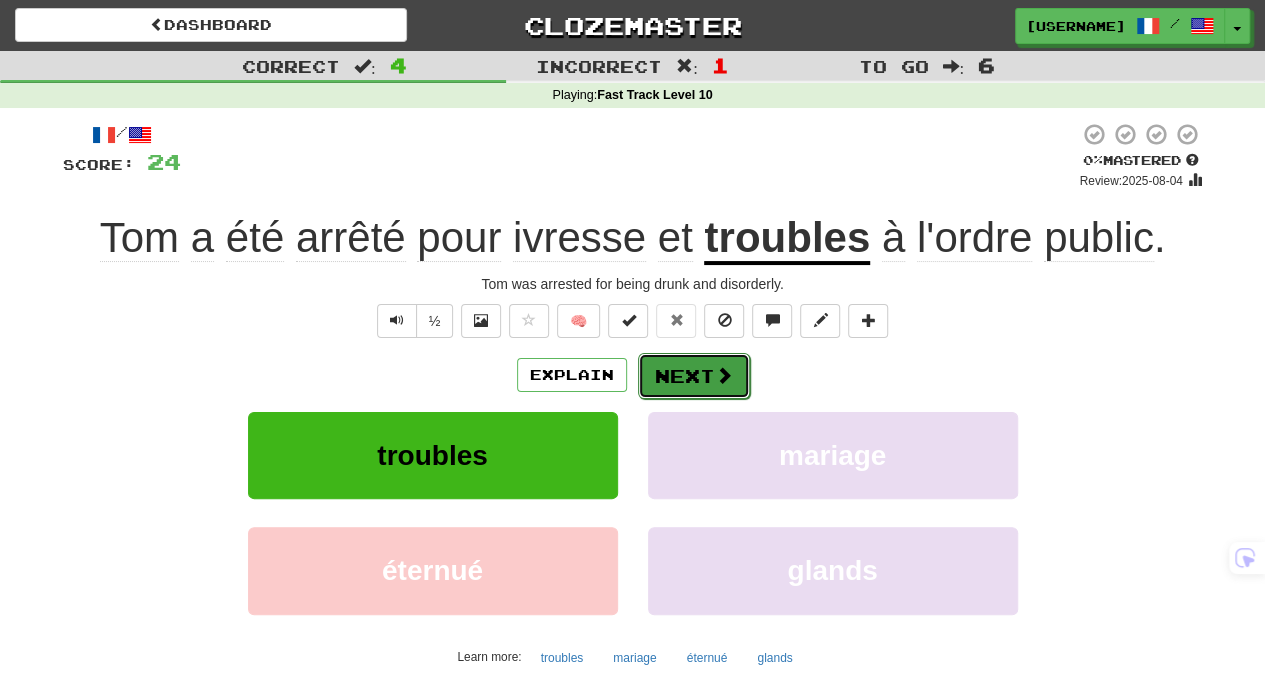 click on "Next" at bounding box center [694, 376] 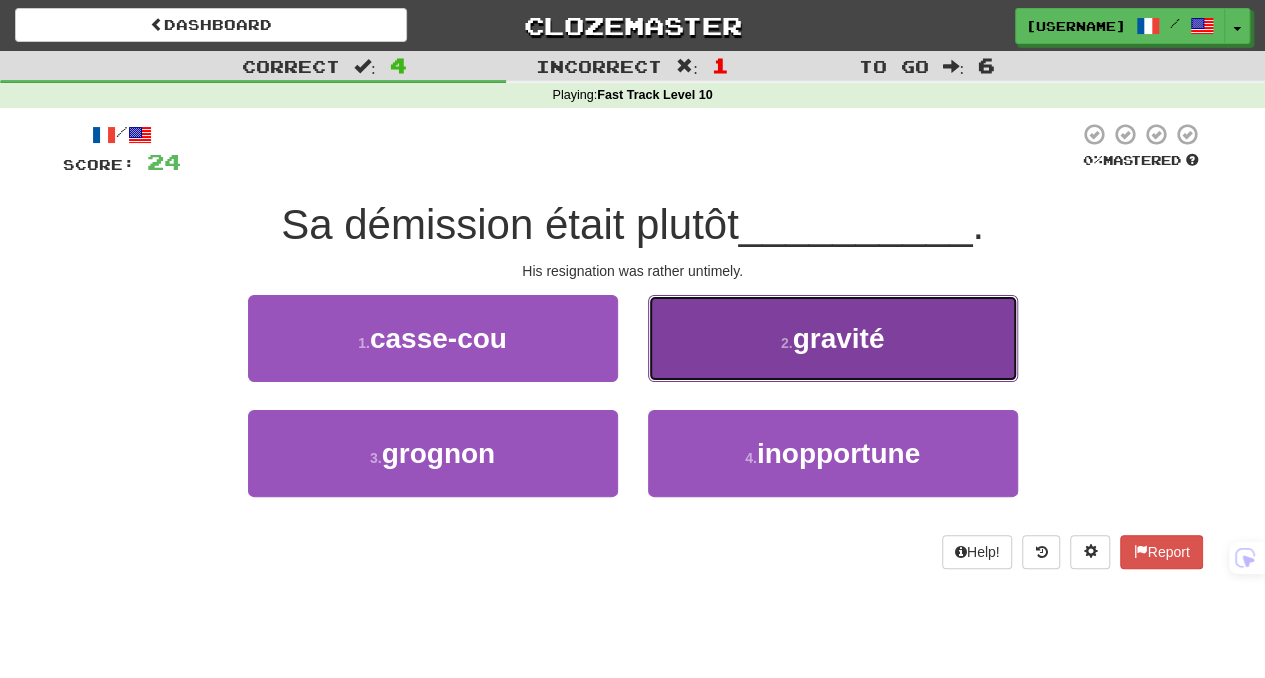 click on "2 .  gravité" at bounding box center (833, 338) 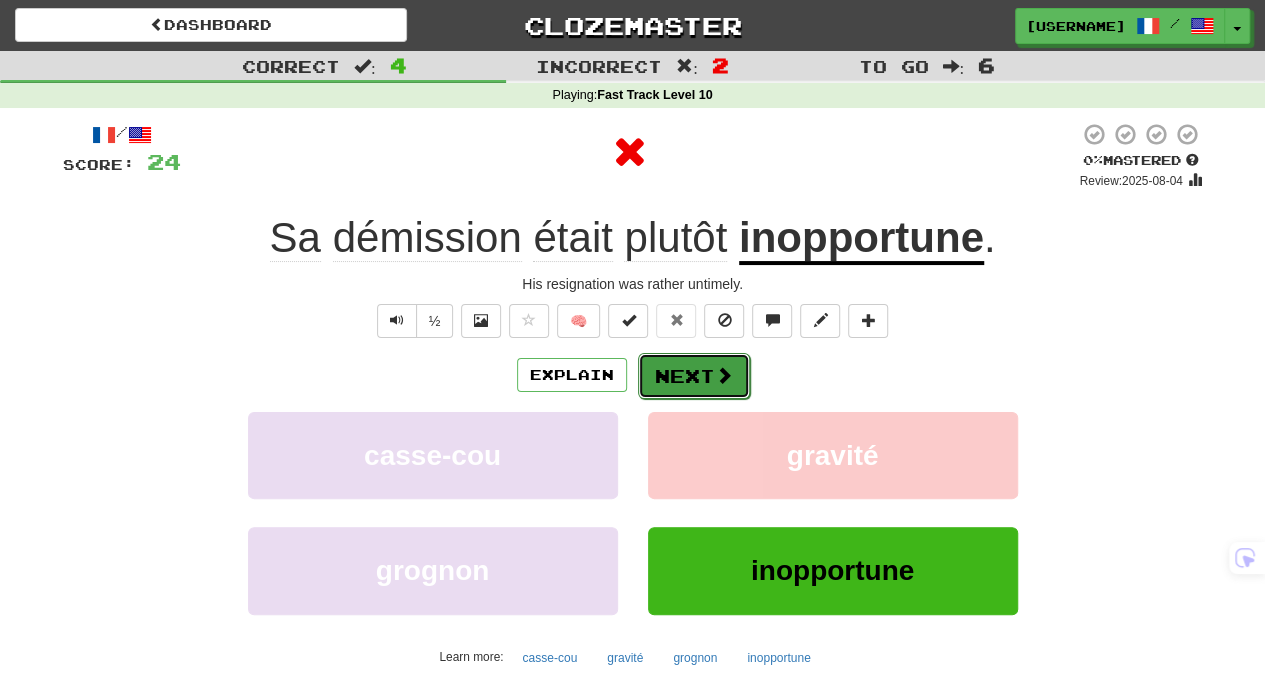 click on "Next" at bounding box center (694, 376) 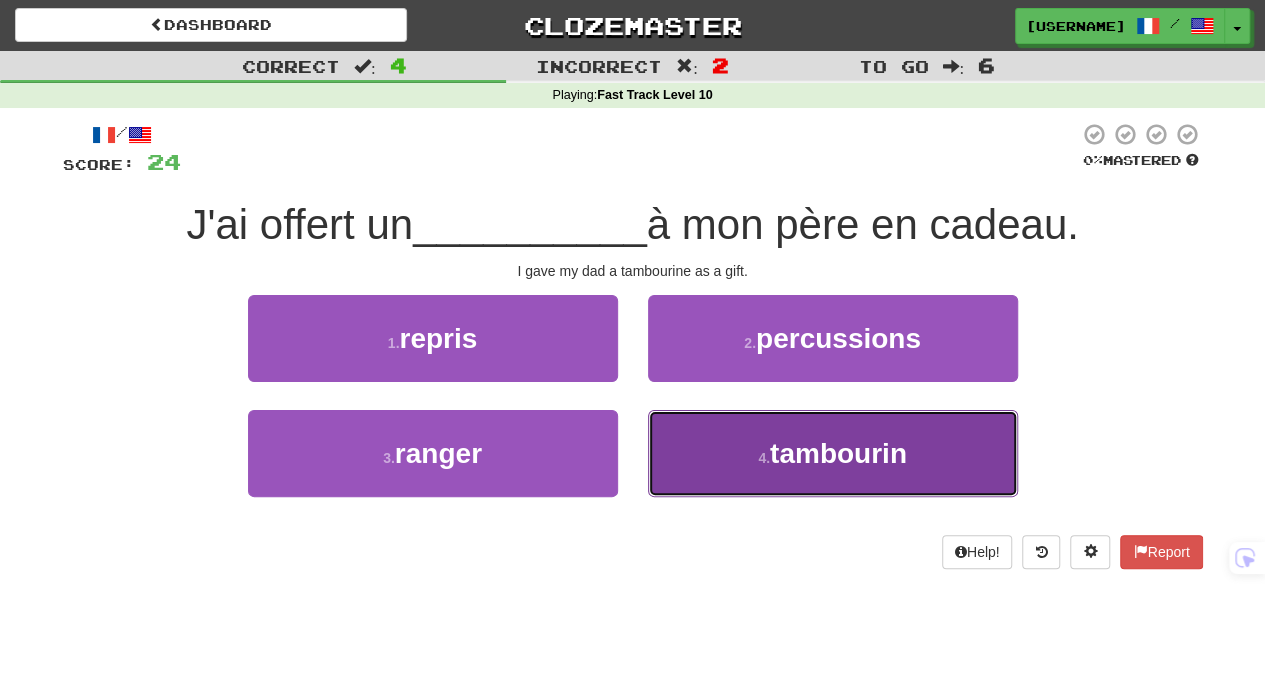 click on "4 .  tambourin" at bounding box center (833, 453) 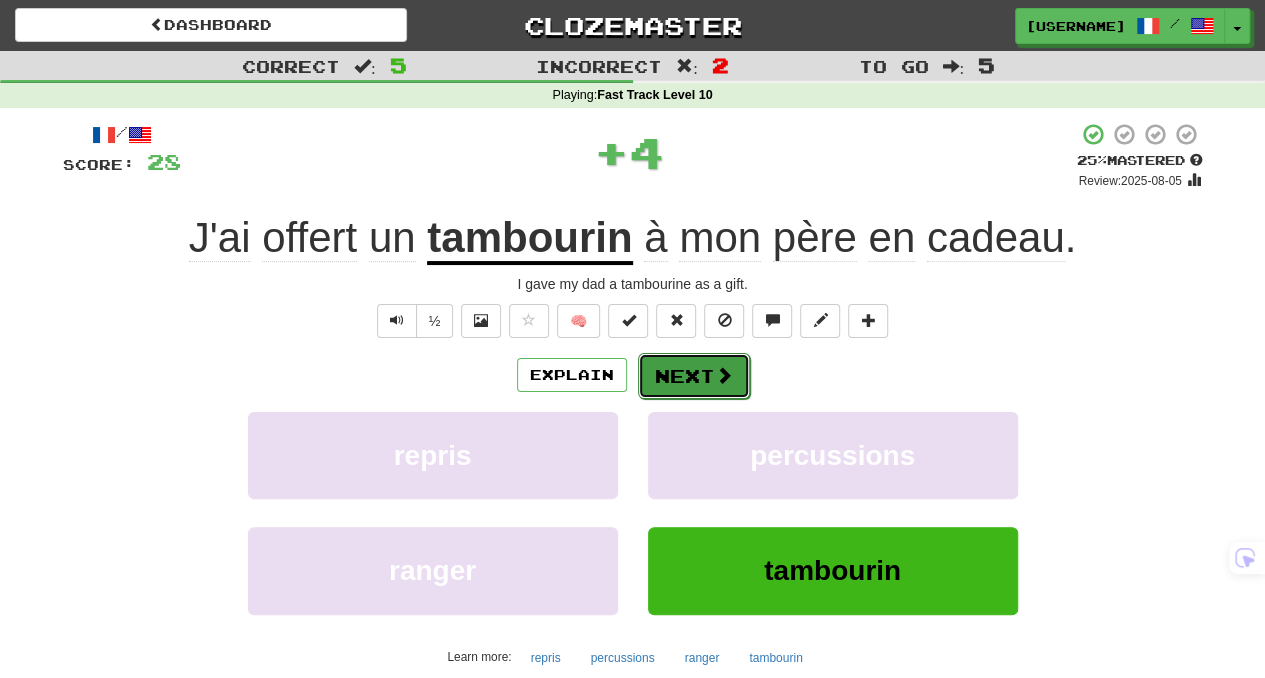 click on "Next" at bounding box center [694, 376] 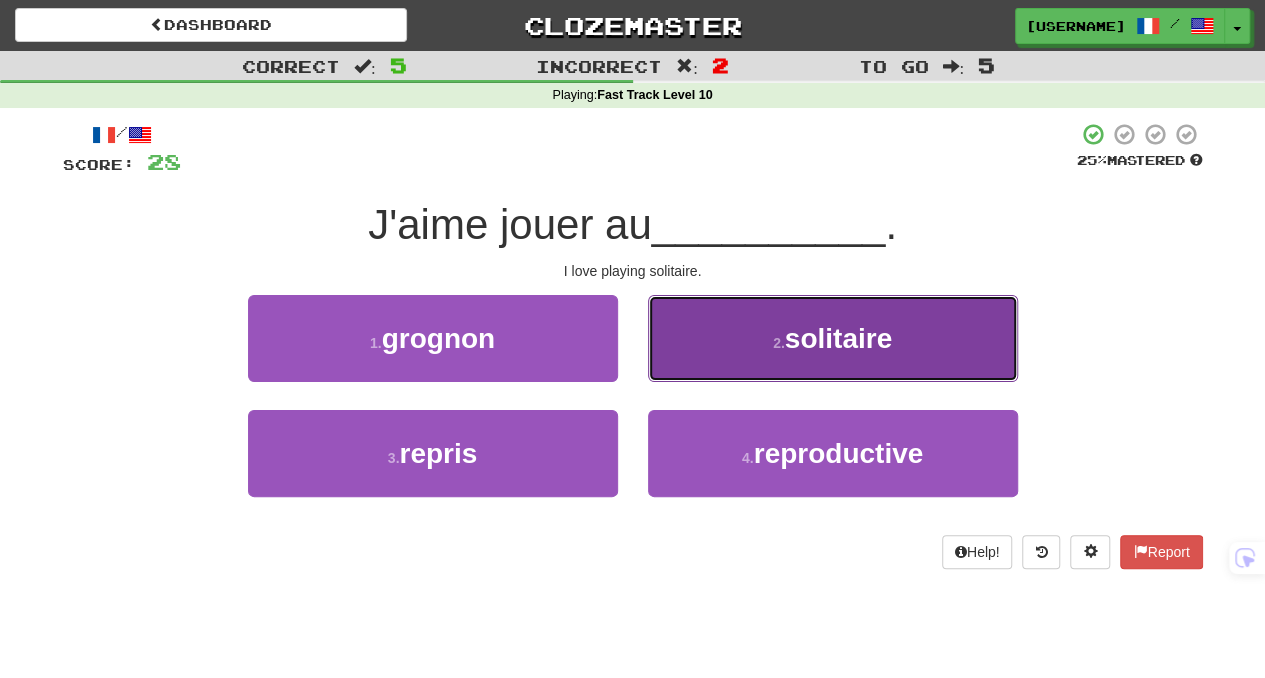 click on "2 .  solitaire" at bounding box center (833, 338) 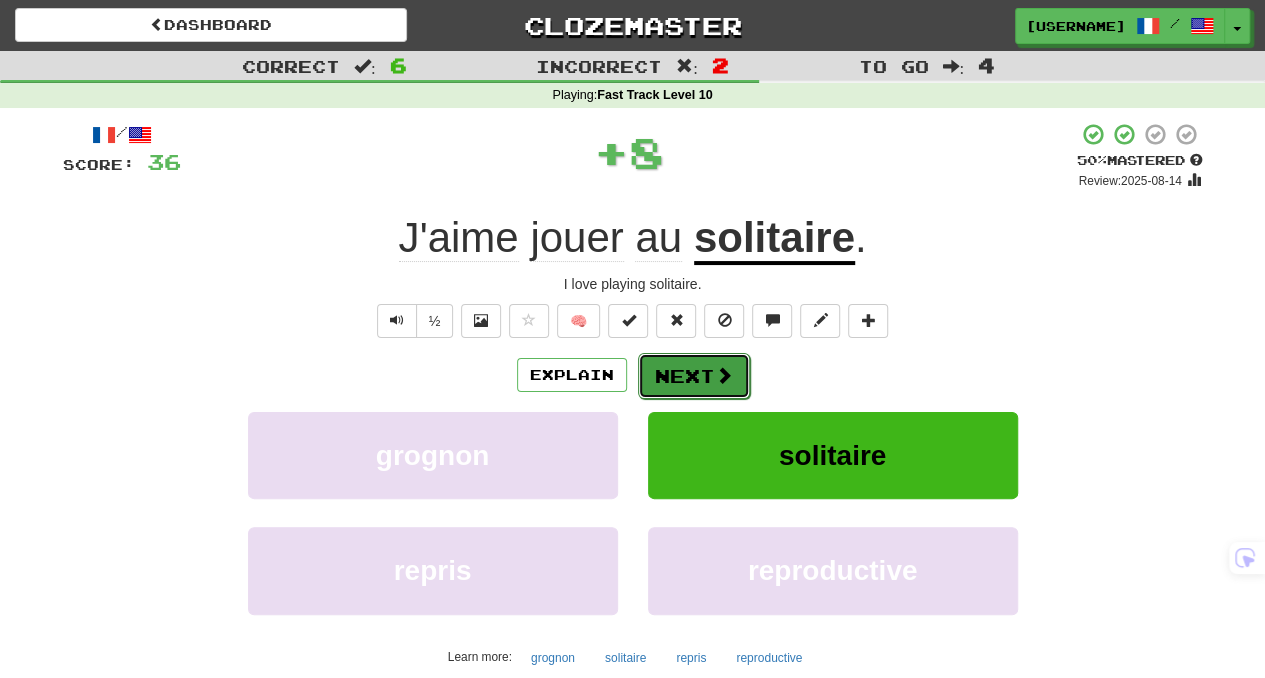 click on "Next" at bounding box center [694, 376] 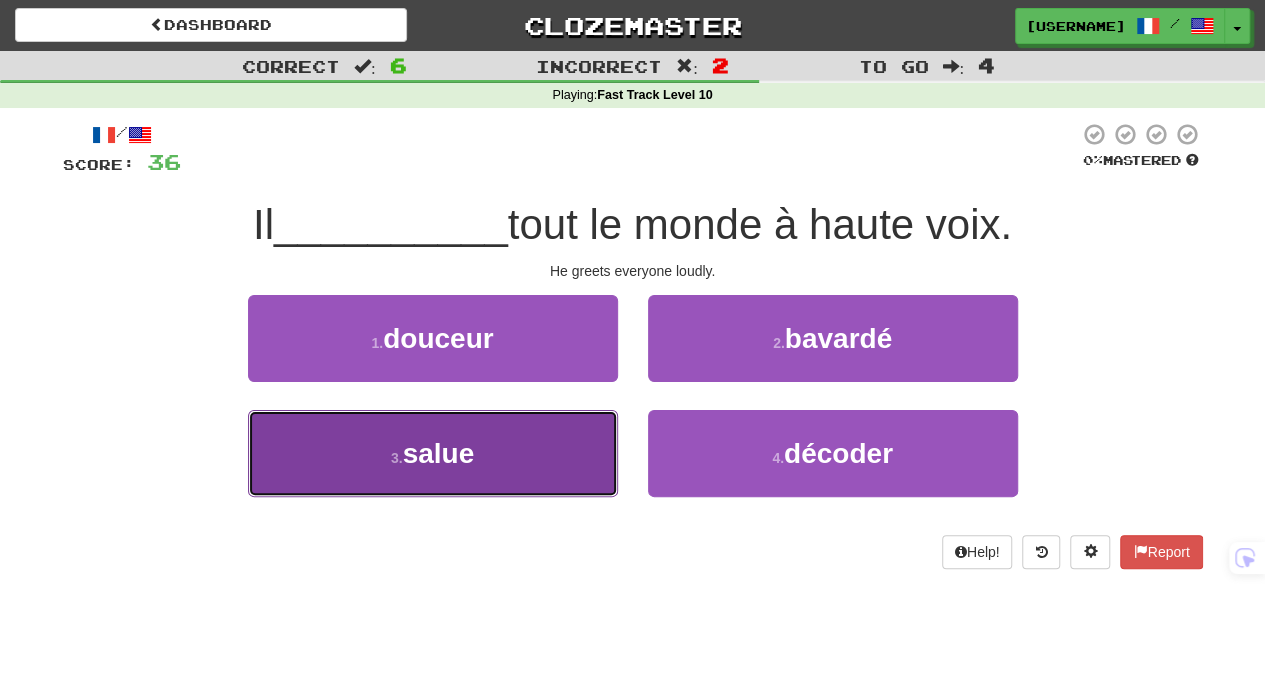 click on "3 .  salue" at bounding box center [433, 453] 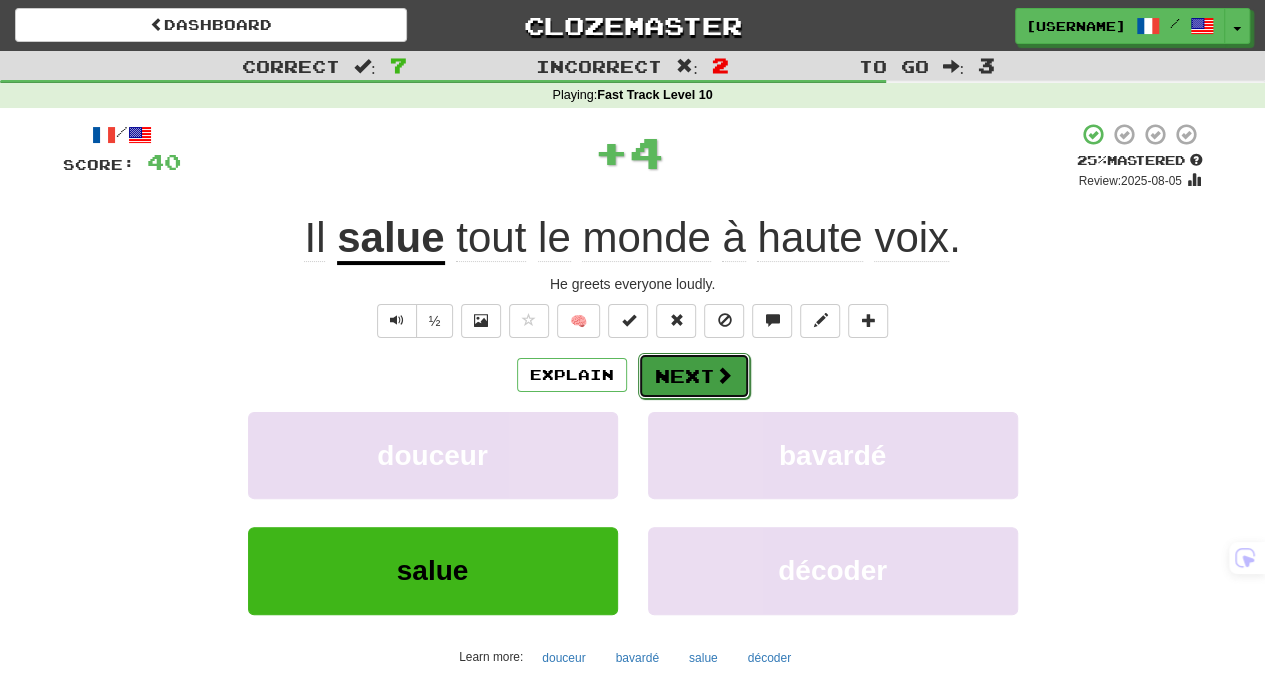 click on "Next" at bounding box center (694, 376) 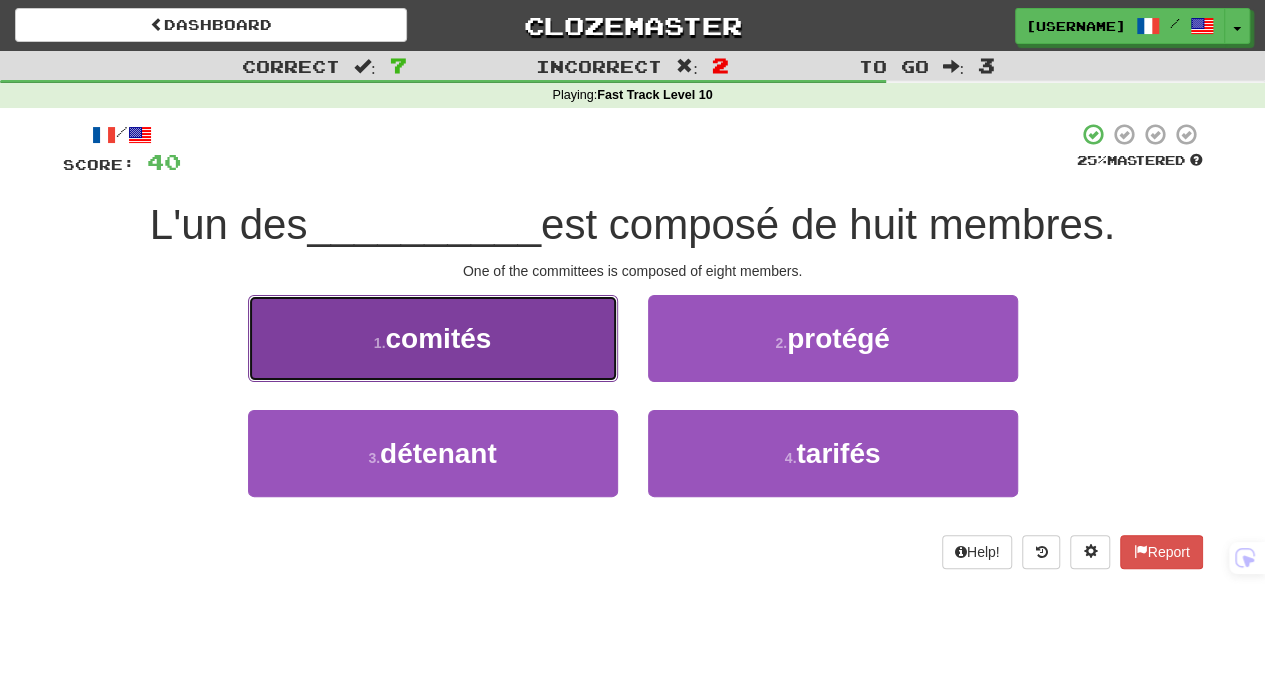 click on "1 .  comités" at bounding box center (433, 338) 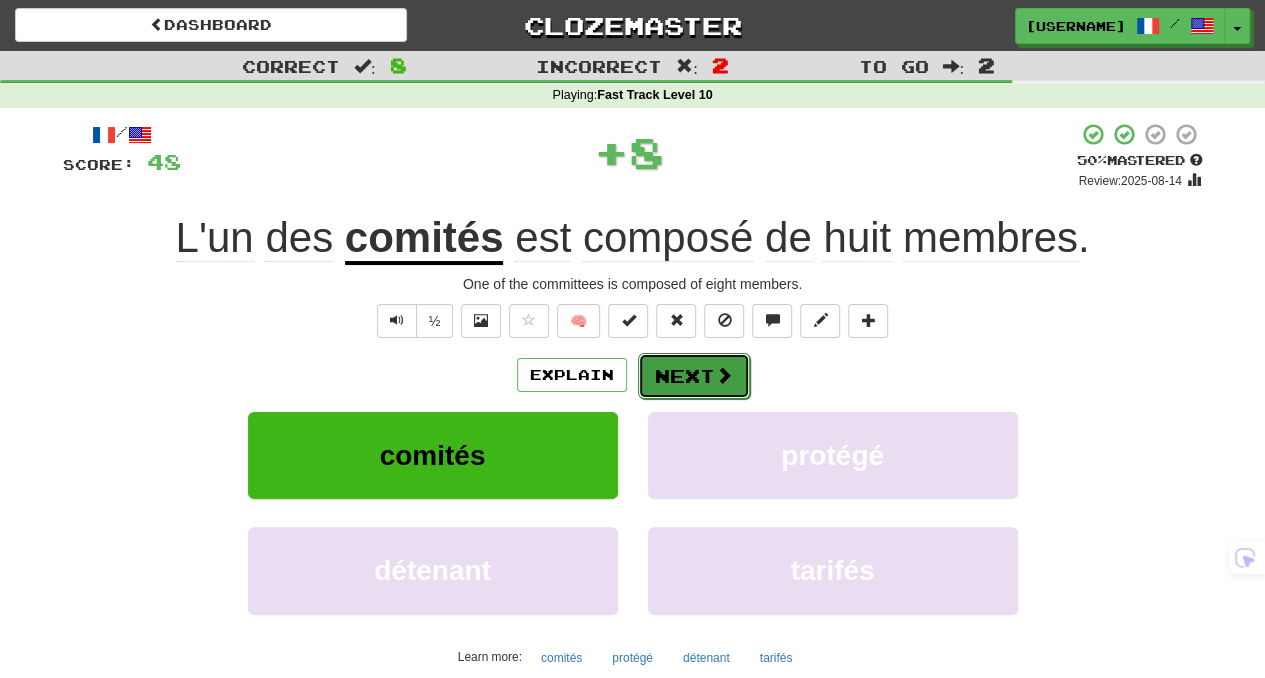 click on "Next" at bounding box center [694, 376] 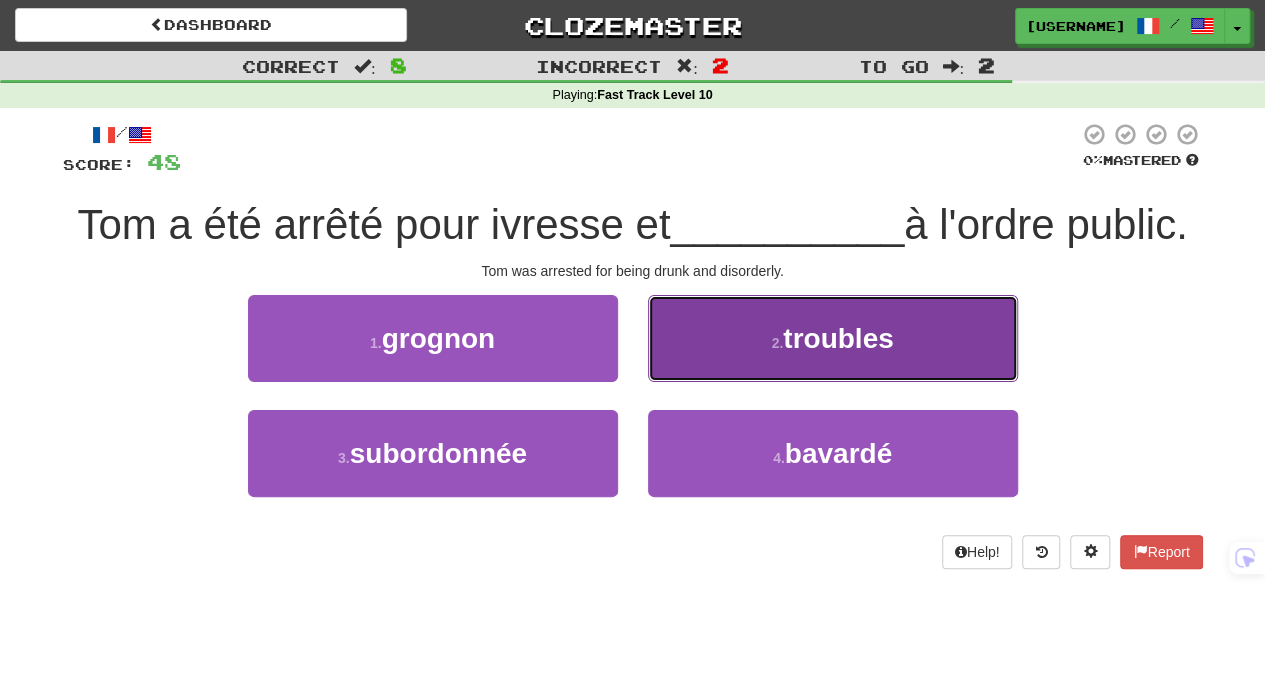 click on "2 .  troubles" at bounding box center (833, 338) 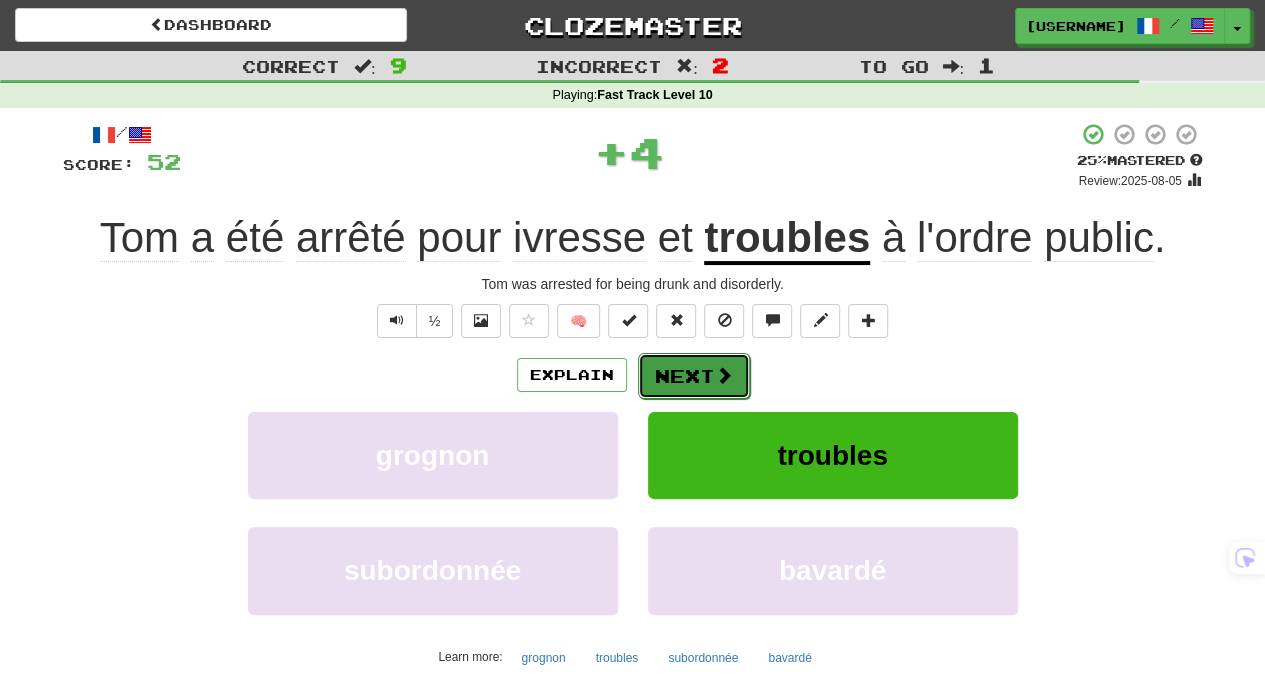 click on "Next" at bounding box center [694, 376] 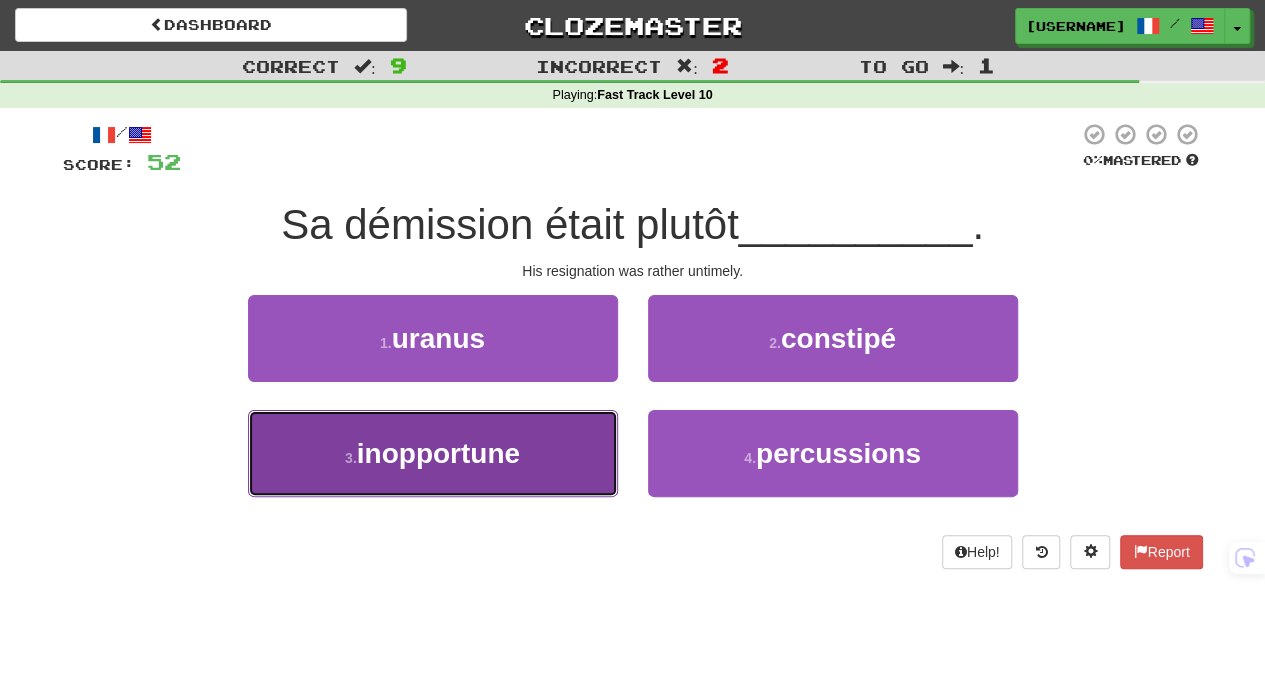 click on "inopportune" at bounding box center [438, 453] 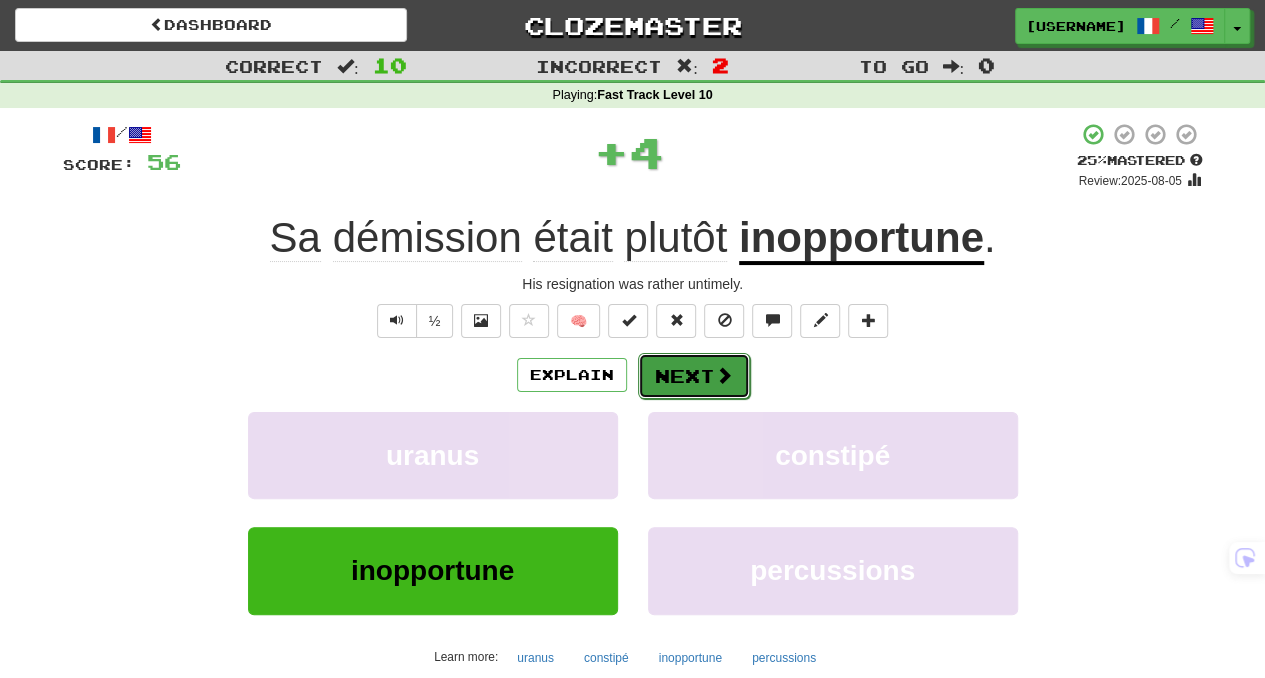 click at bounding box center [724, 375] 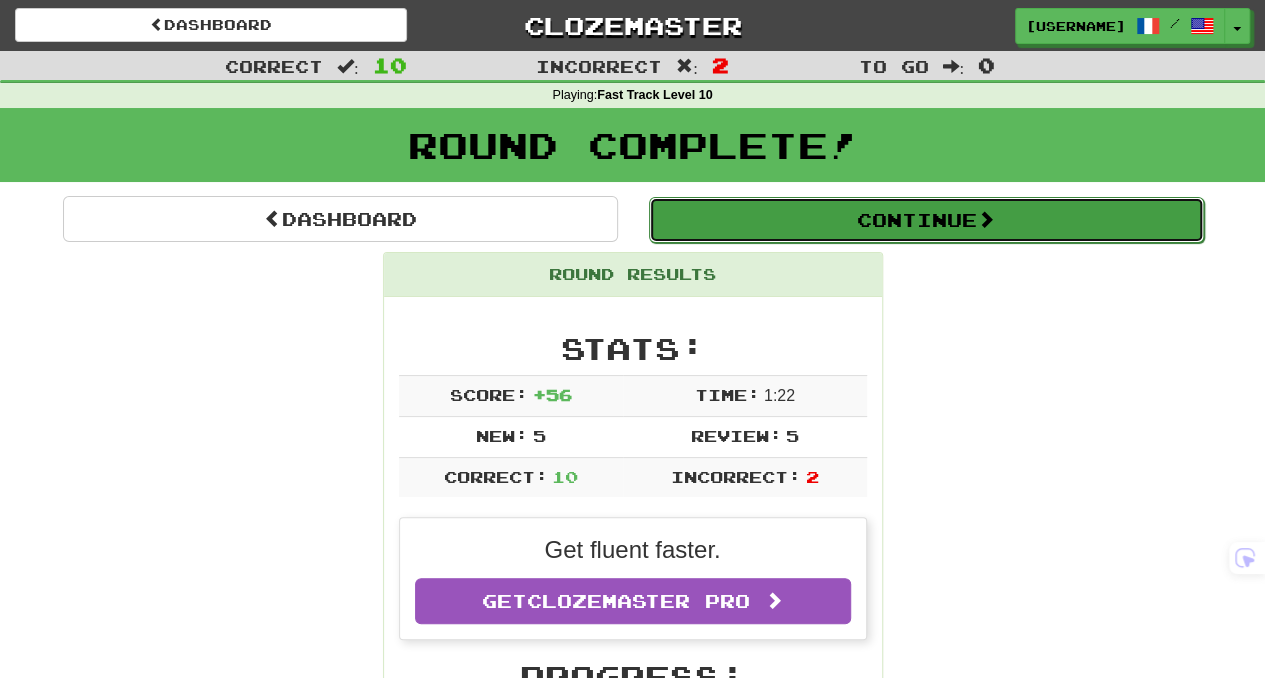 click on "Continue" at bounding box center (925, 219) 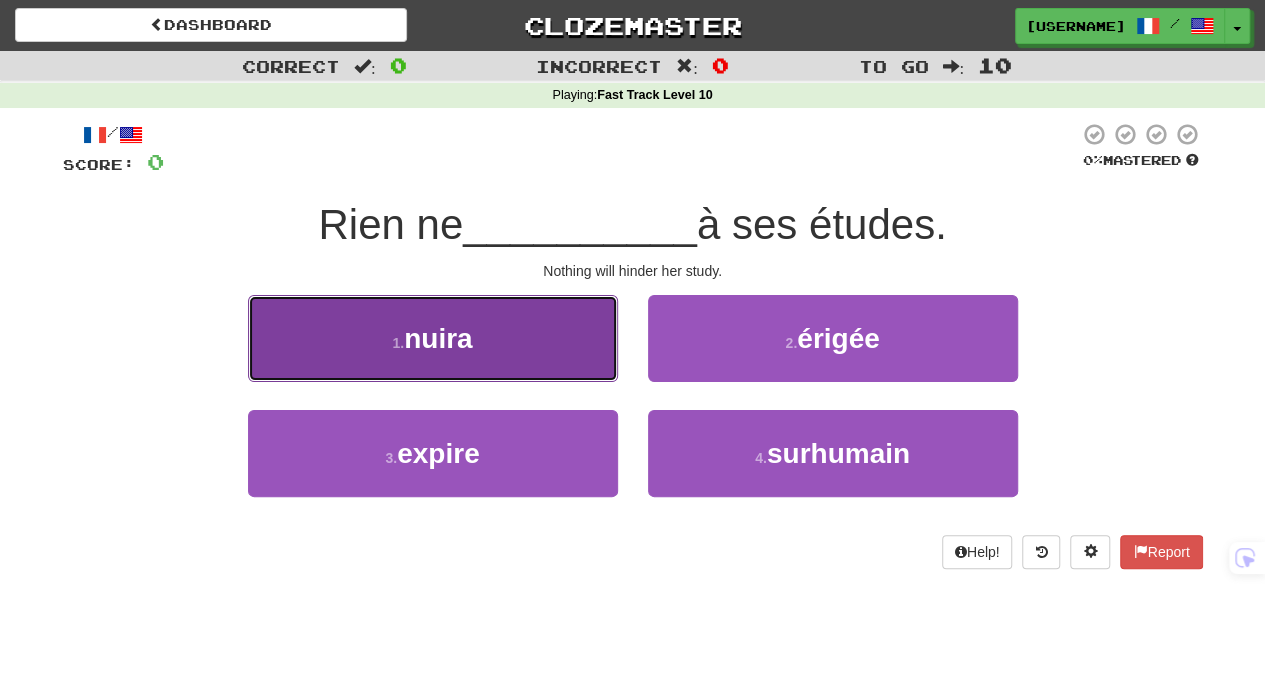 click on "1 .  nuira" at bounding box center [433, 338] 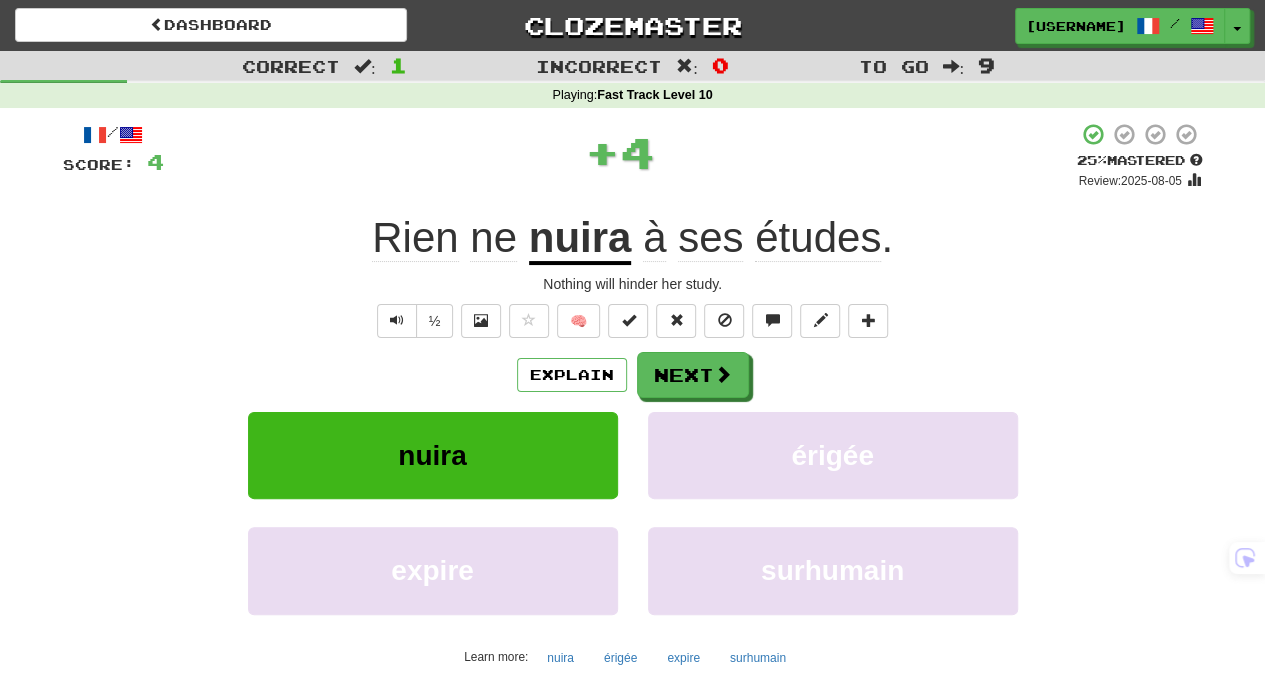 click on "nuira" at bounding box center (580, 239) 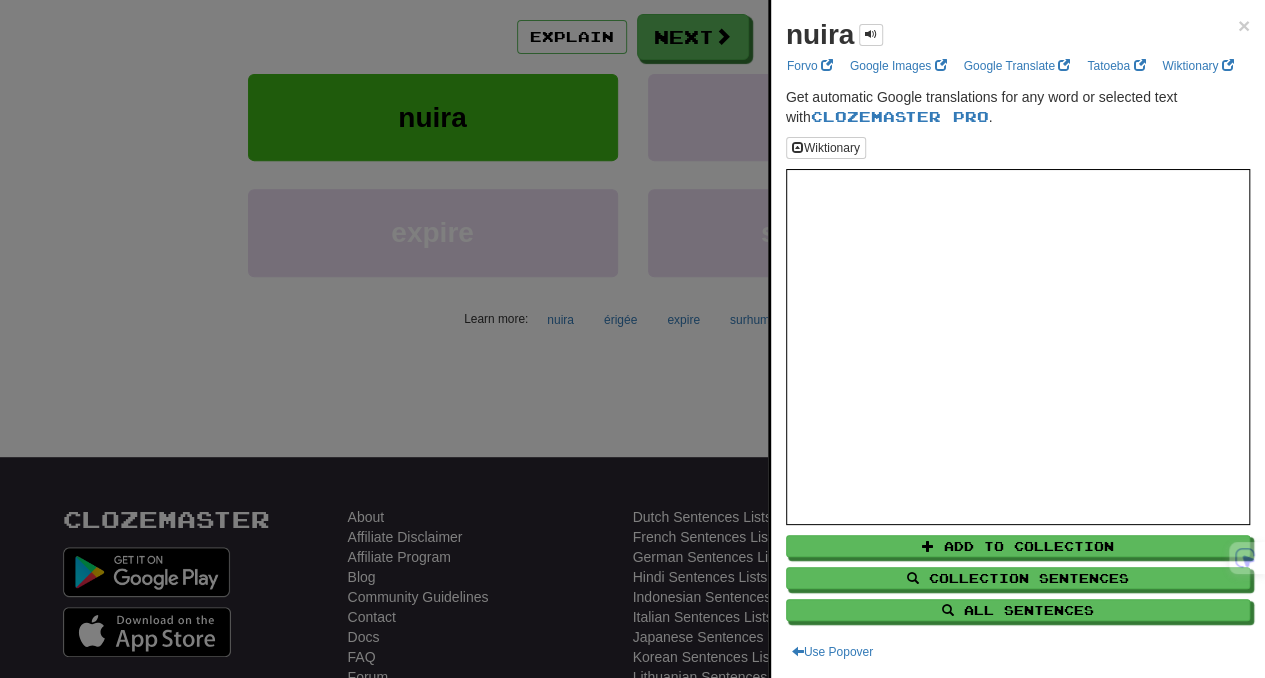 scroll, scrollTop: 0, scrollLeft: 0, axis: both 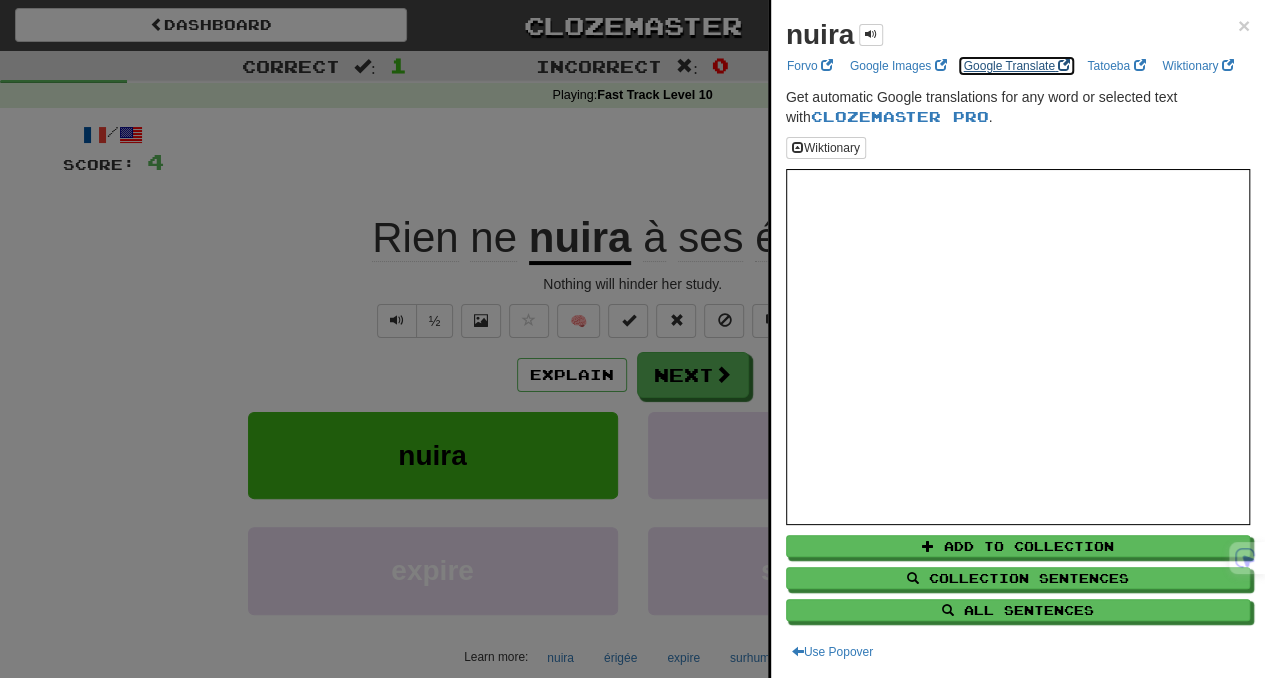click on "Google Translate" at bounding box center (1016, 66) 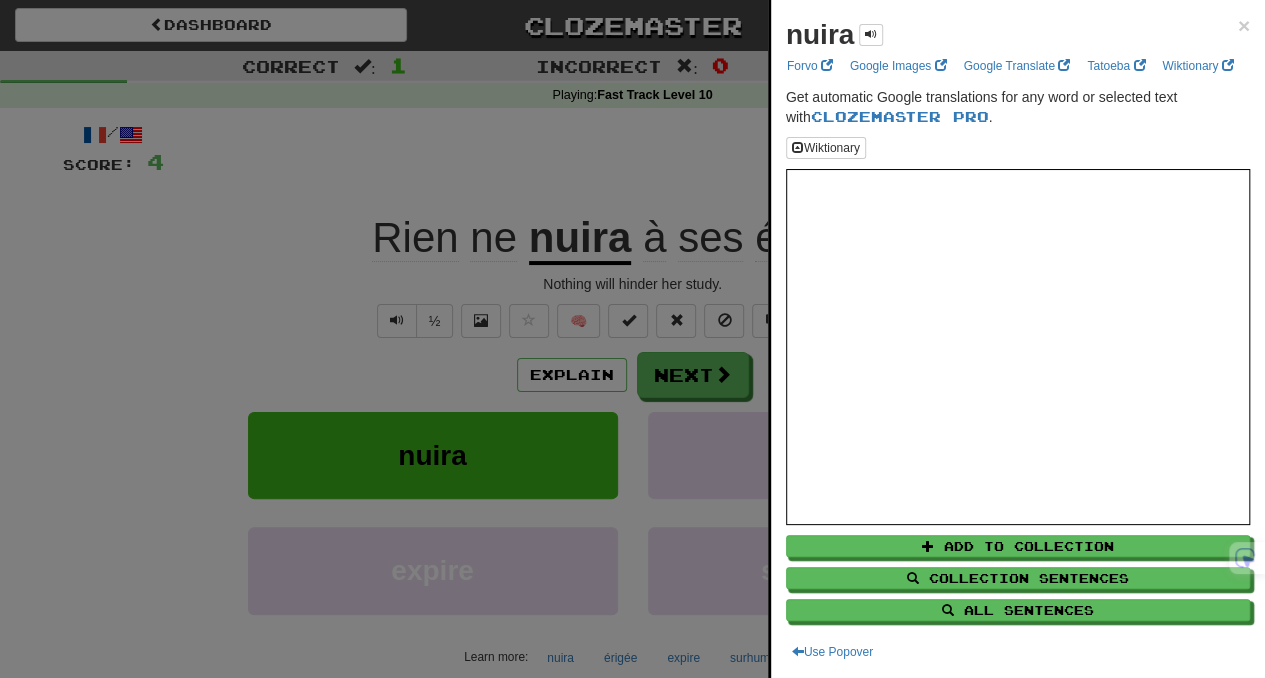 click at bounding box center (632, 339) 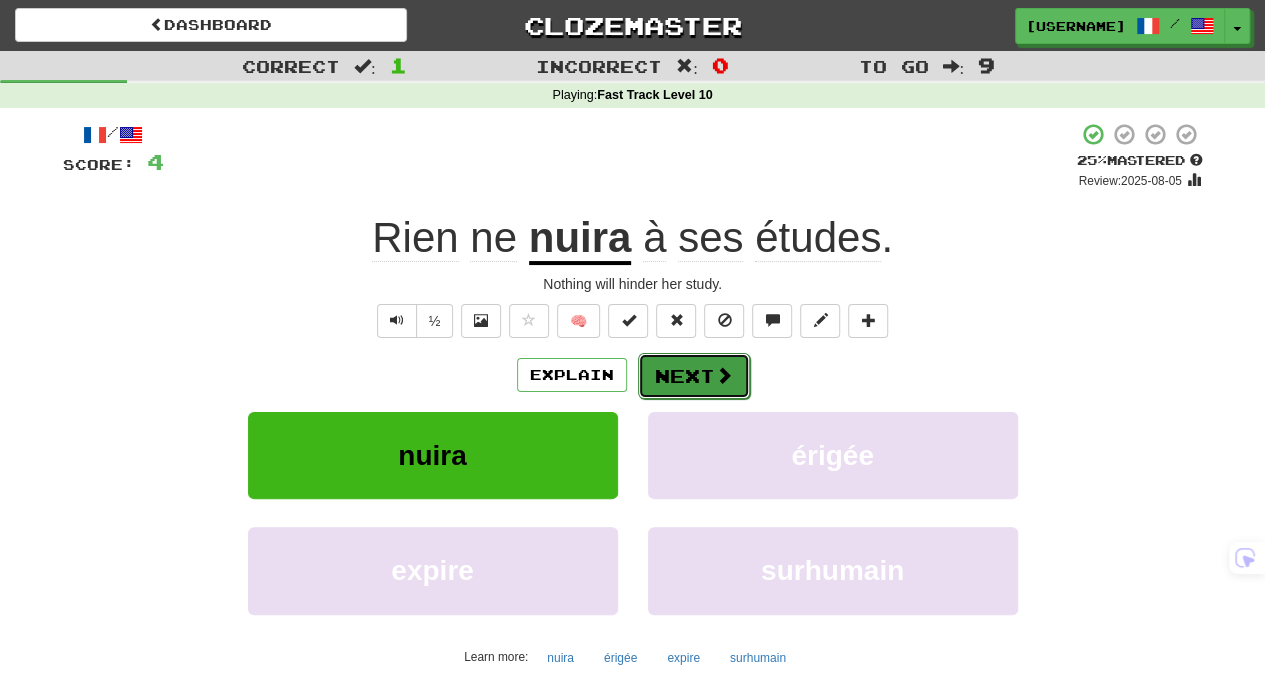 click on "Next" at bounding box center [694, 376] 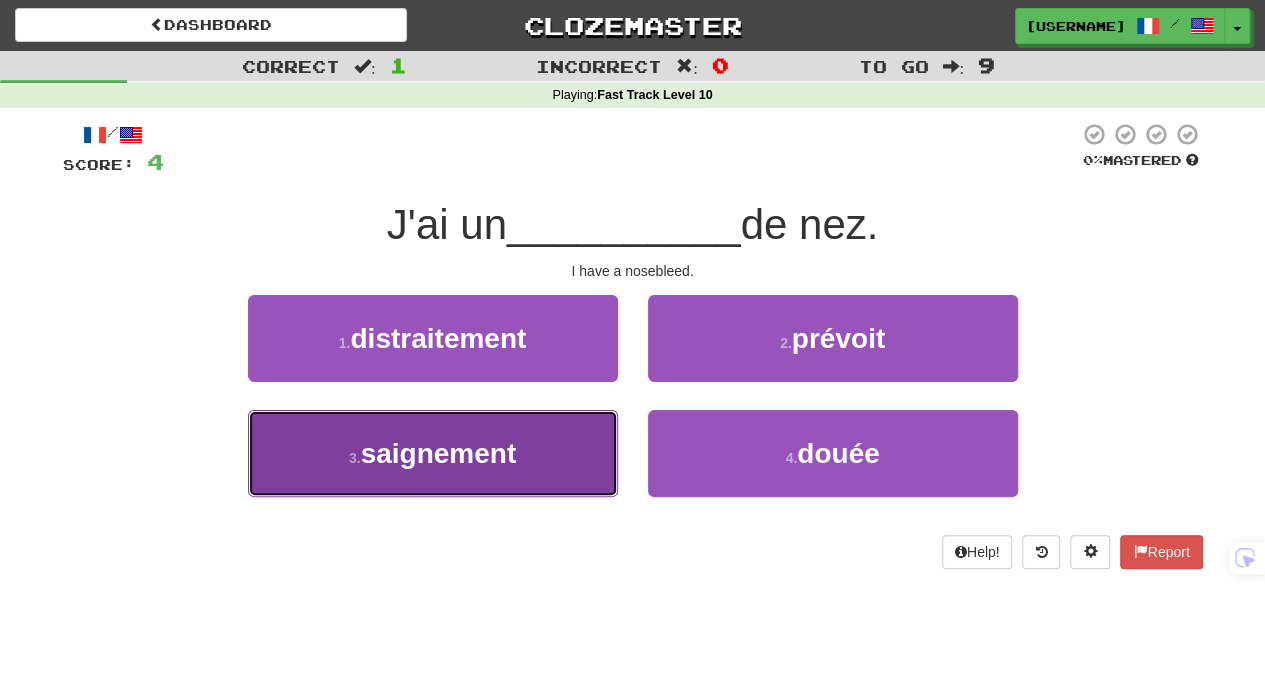 click on "saignement" at bounding box center [439, 453] 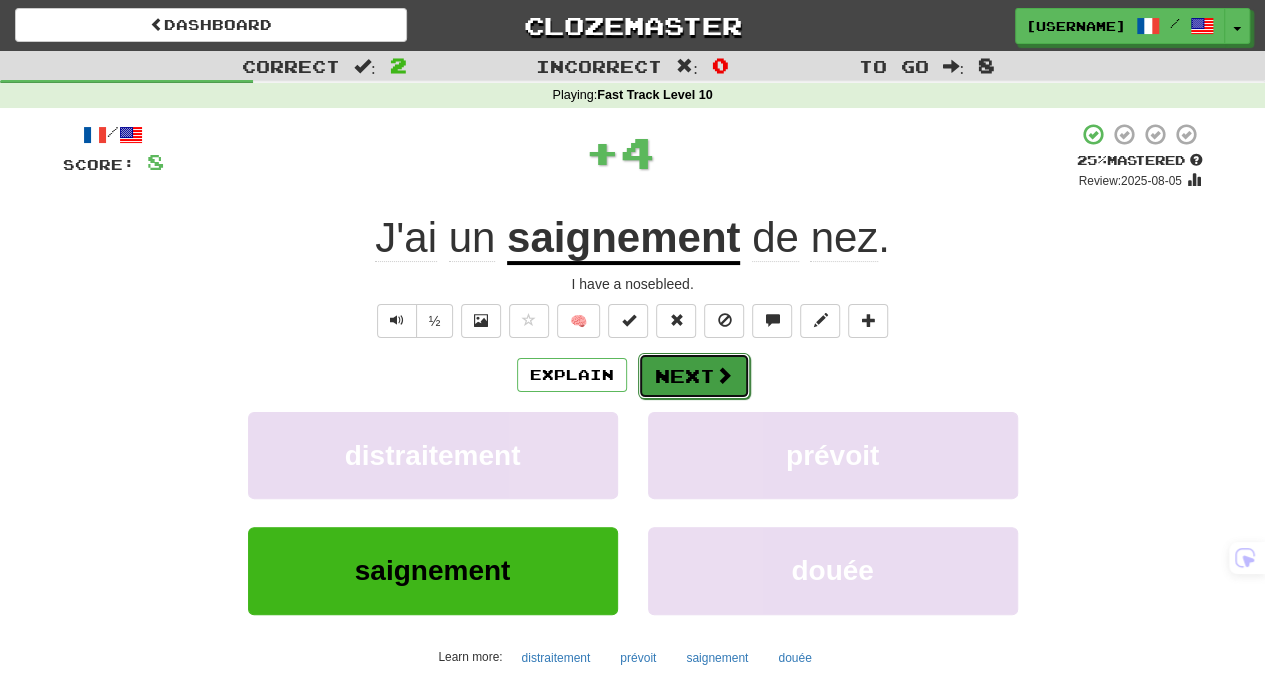 click on "Next" at bounding box center [694, 376] 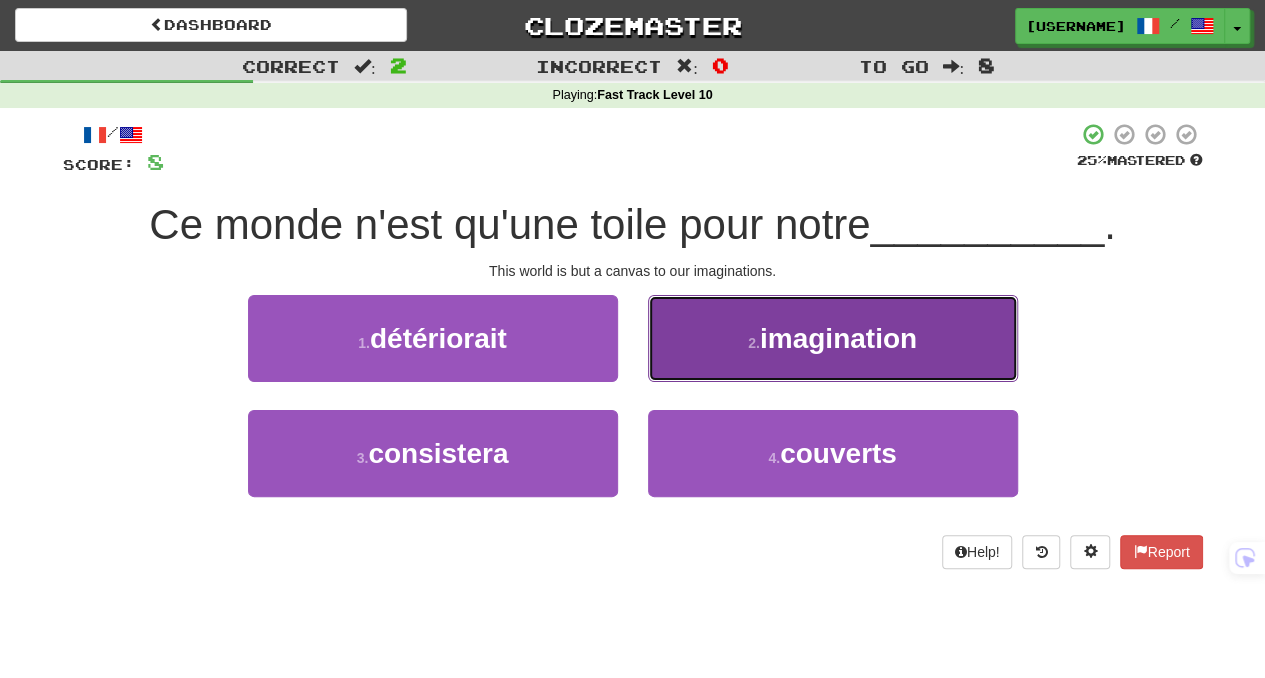 click on "imagination" at bounding box center (838, 338) 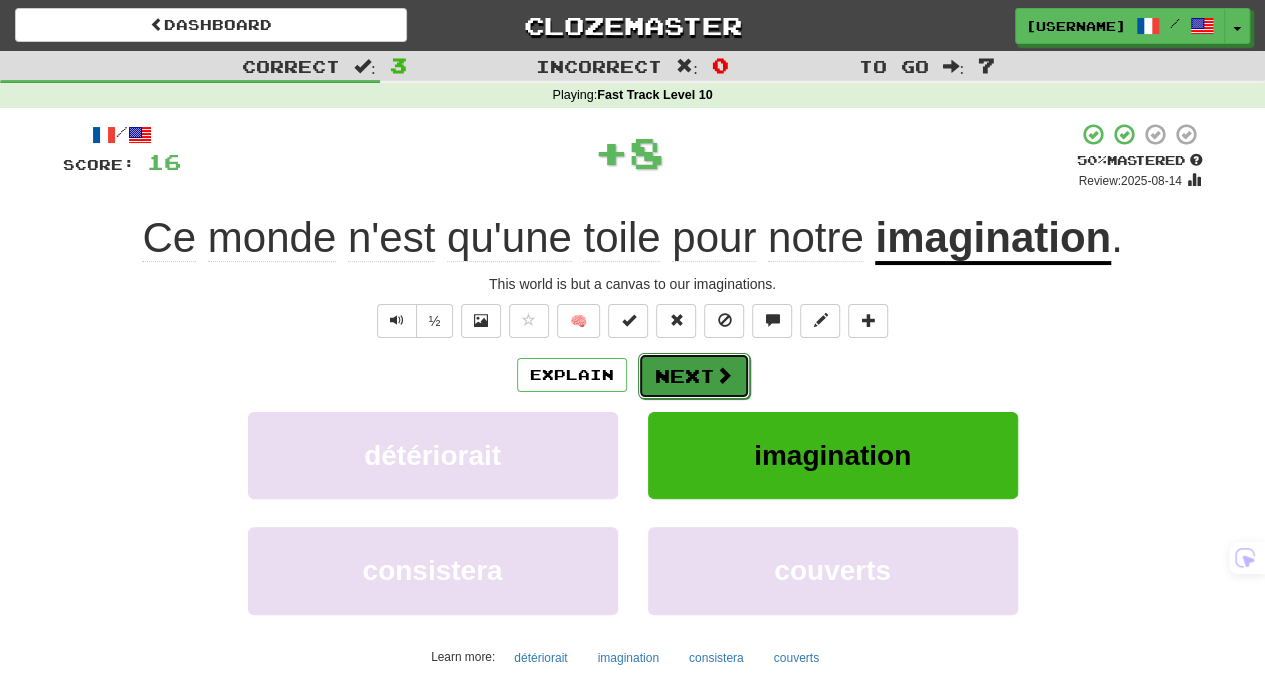 click on "Next" at bounding box center (694, 376) 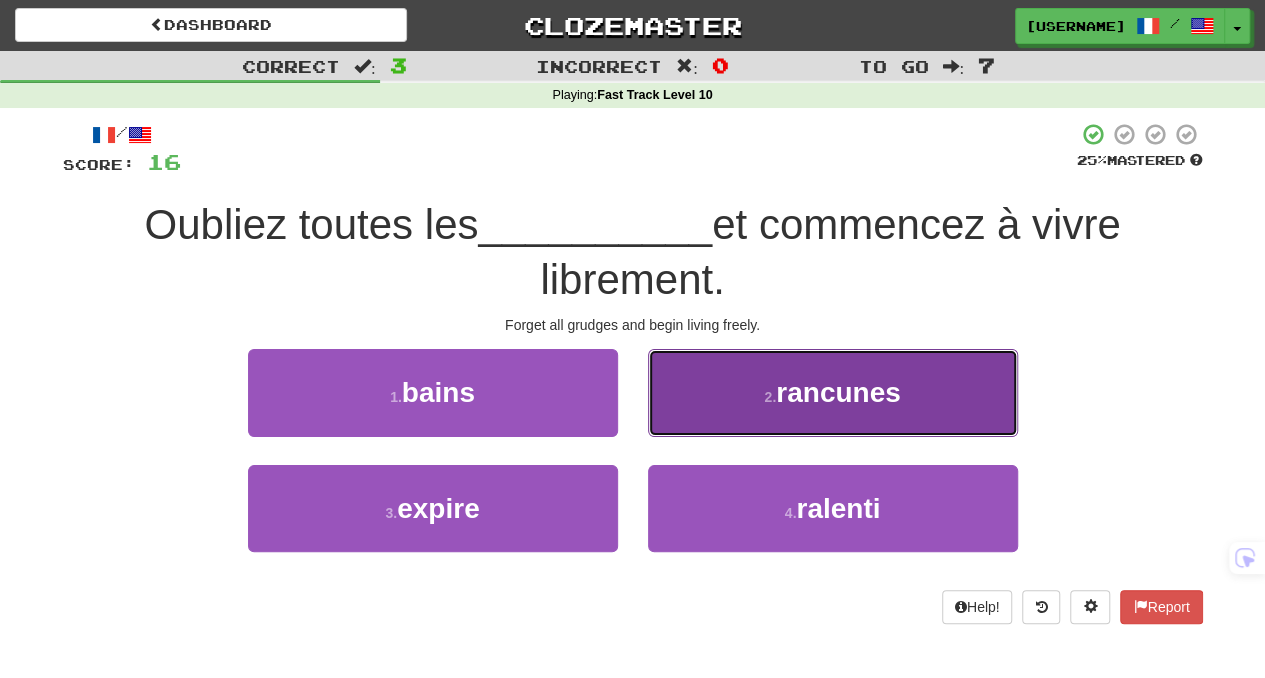 click on "2 .  rancunes" at bounding box center [833, 392] 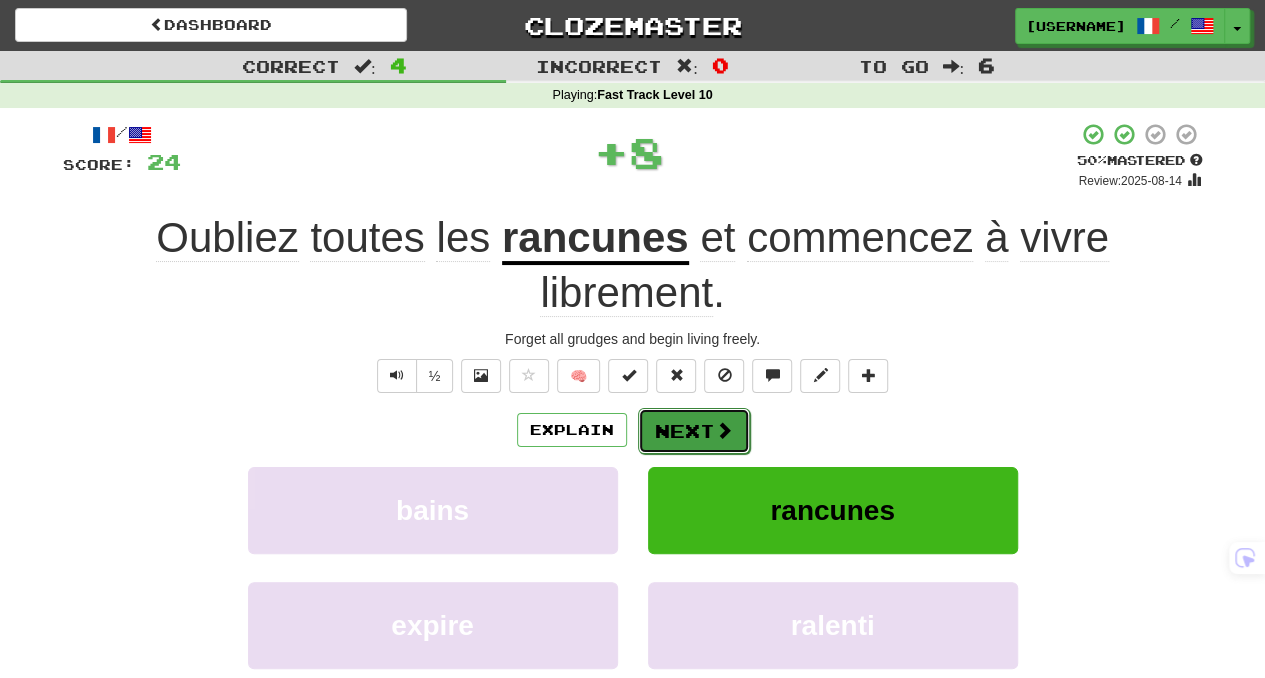 click on "Next" at bounding box center [694, 431] 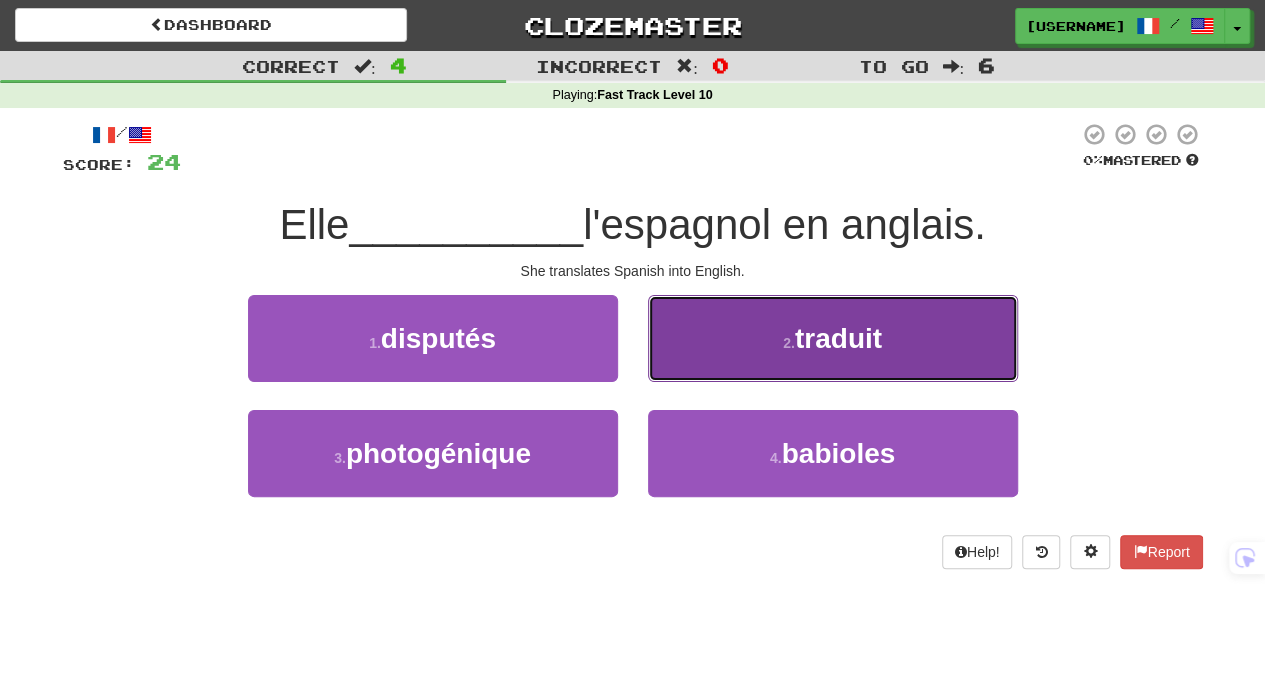 click on "2 .  traduit" at bounding box center (833, 338) 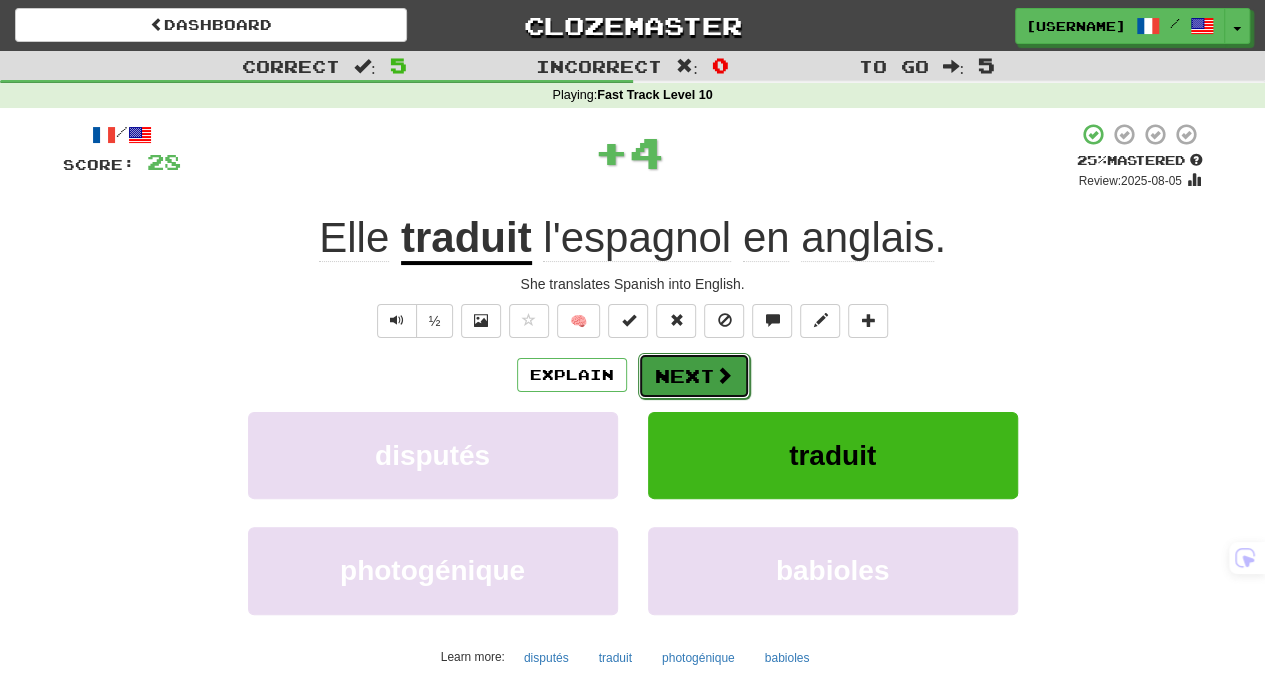click on "Next" at bounding box center [694, 376] 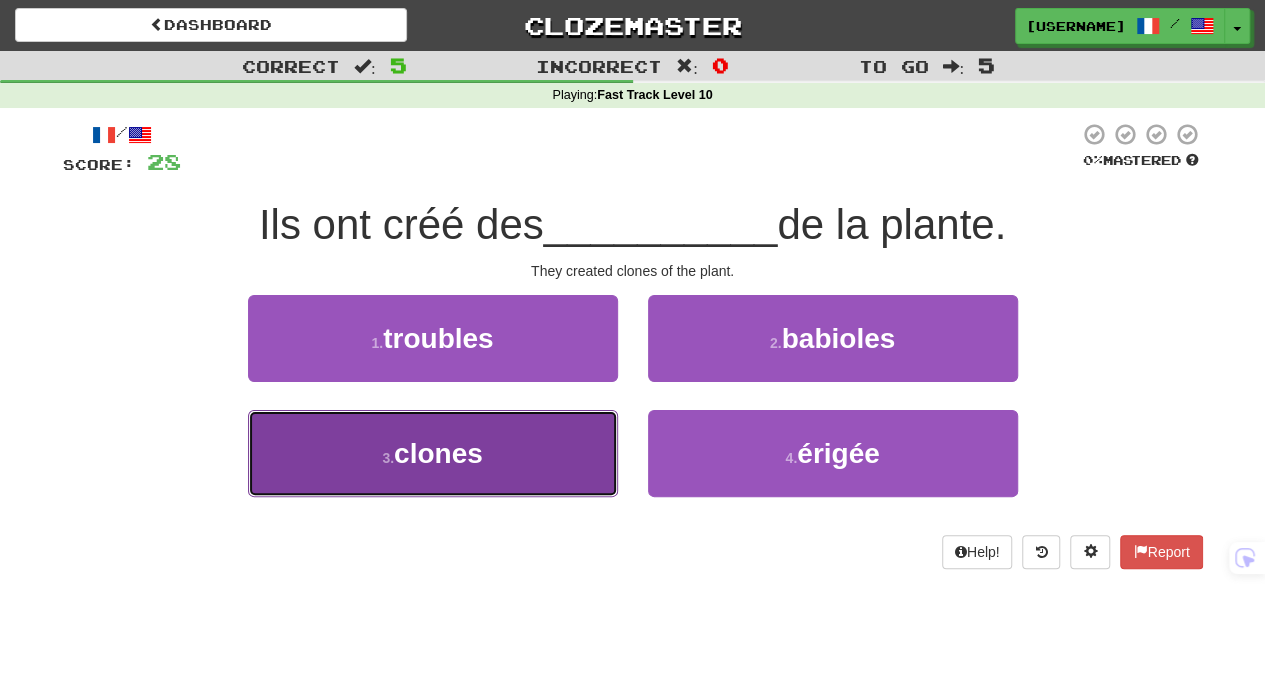click on "3 .  clones" at bounding box center [433, 453] 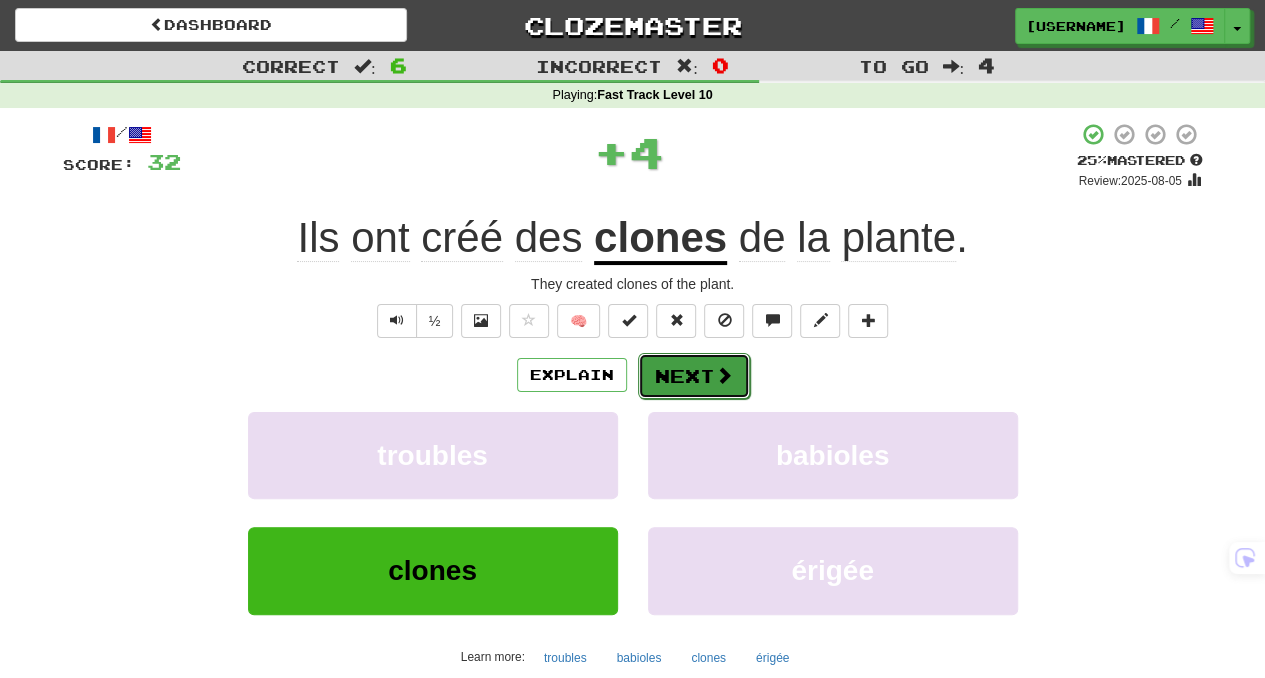 click on "Next" at bounding box center [694, 376] 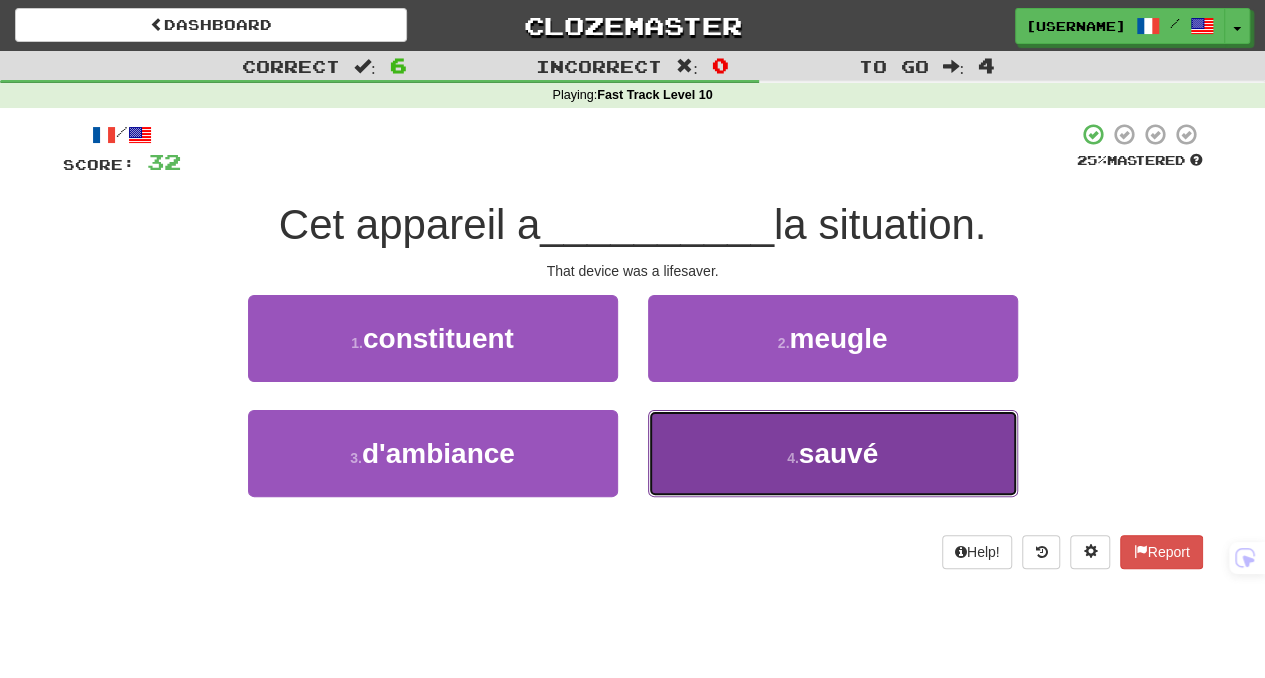 click on "4 .  sauvé" at bounding box center (833, 453) 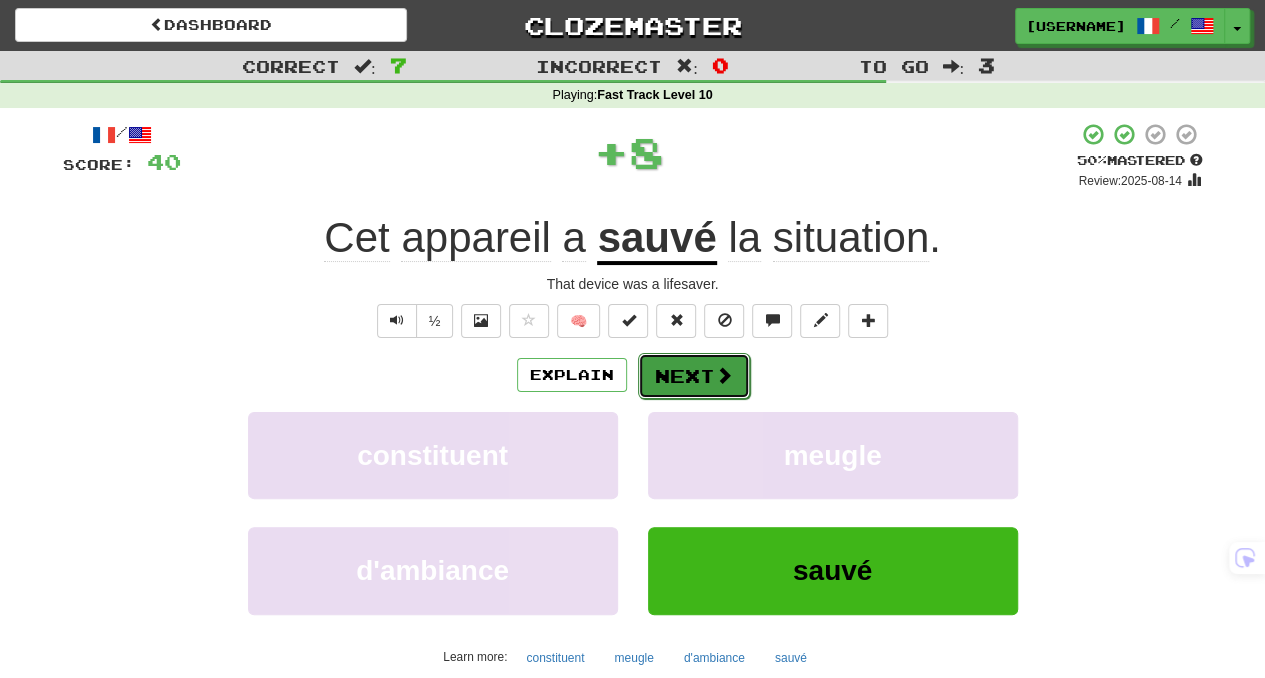 click on "Next" at bounding box center (694, 376) 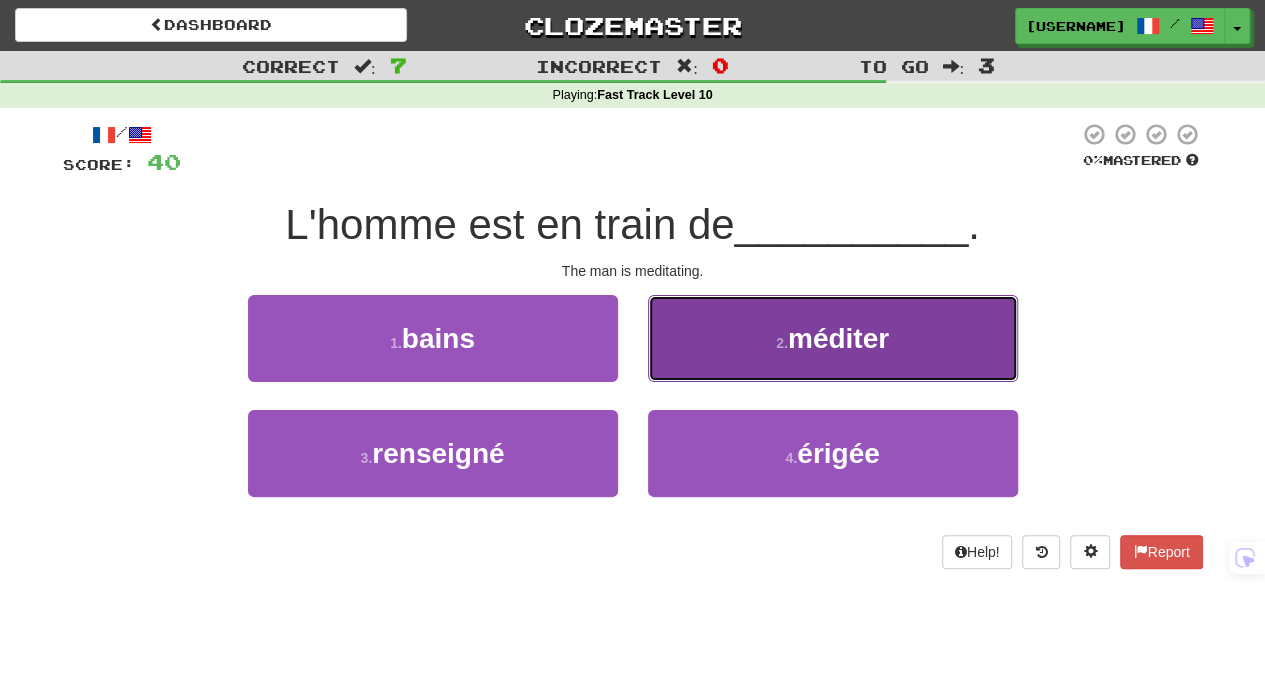 click on "2 .  méditer" at bounding box center [833, 338] 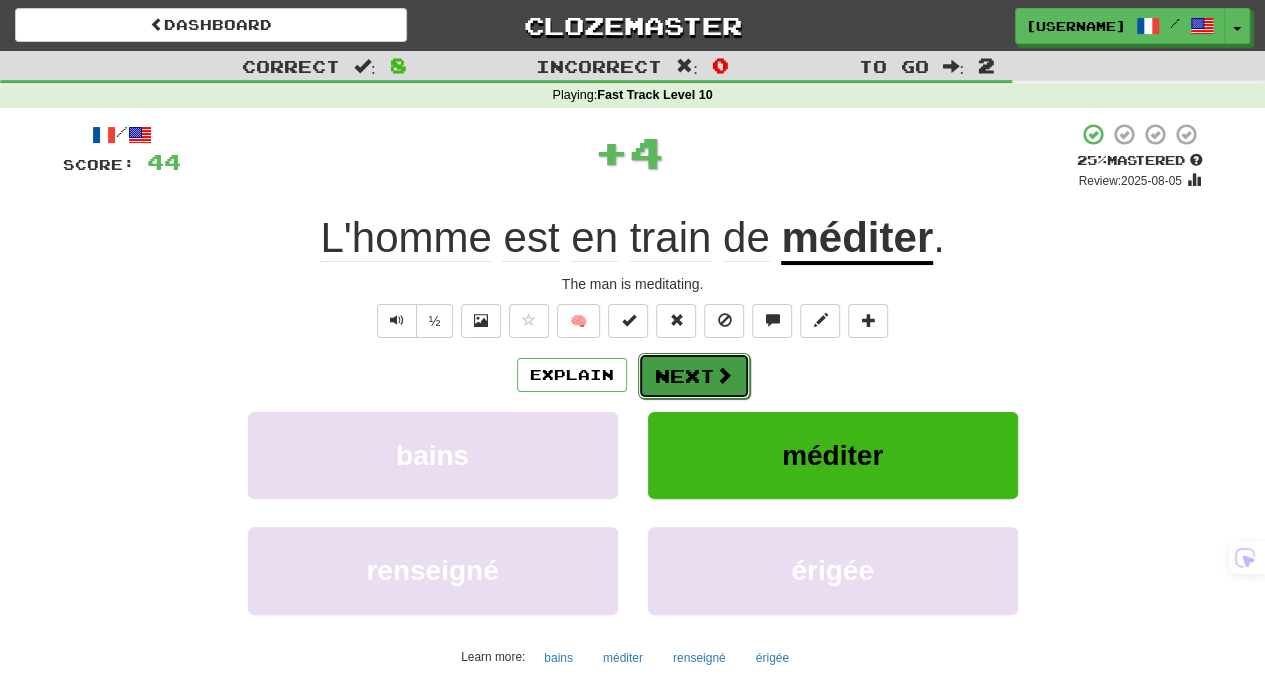 click on "Next" at bounding box center [694, 376] 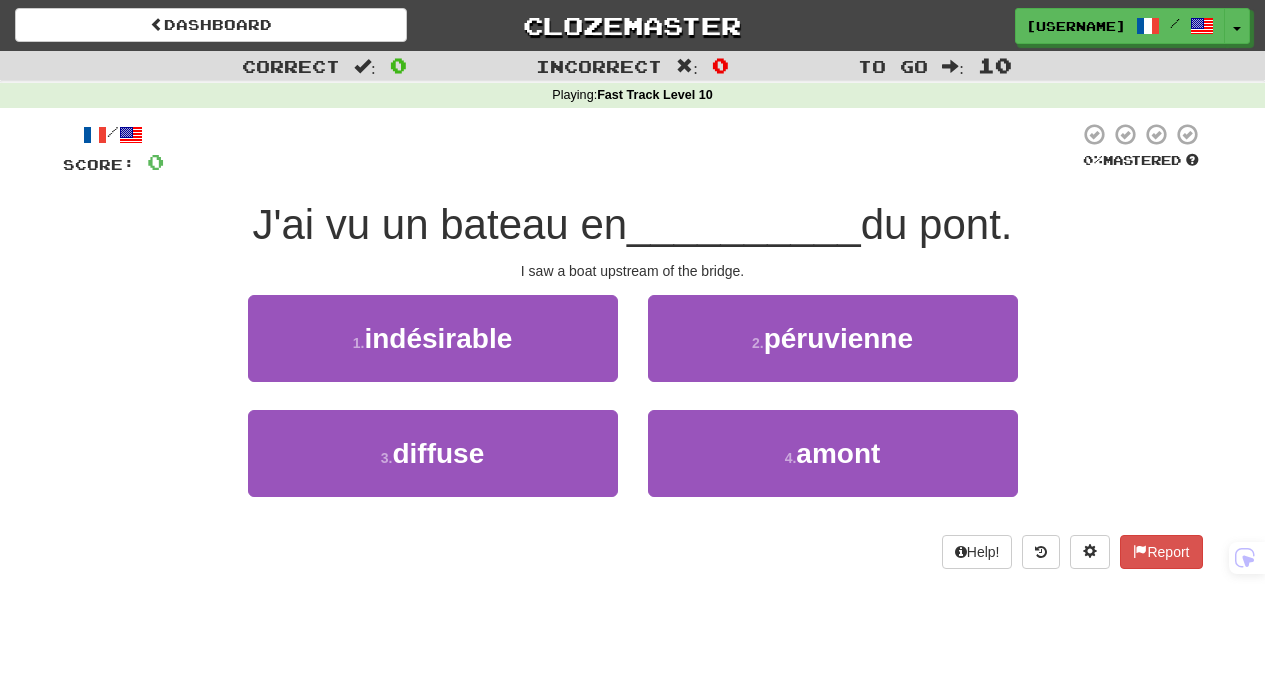 scroll, scrollTop: 0, scrollLeft: 0, axis: both 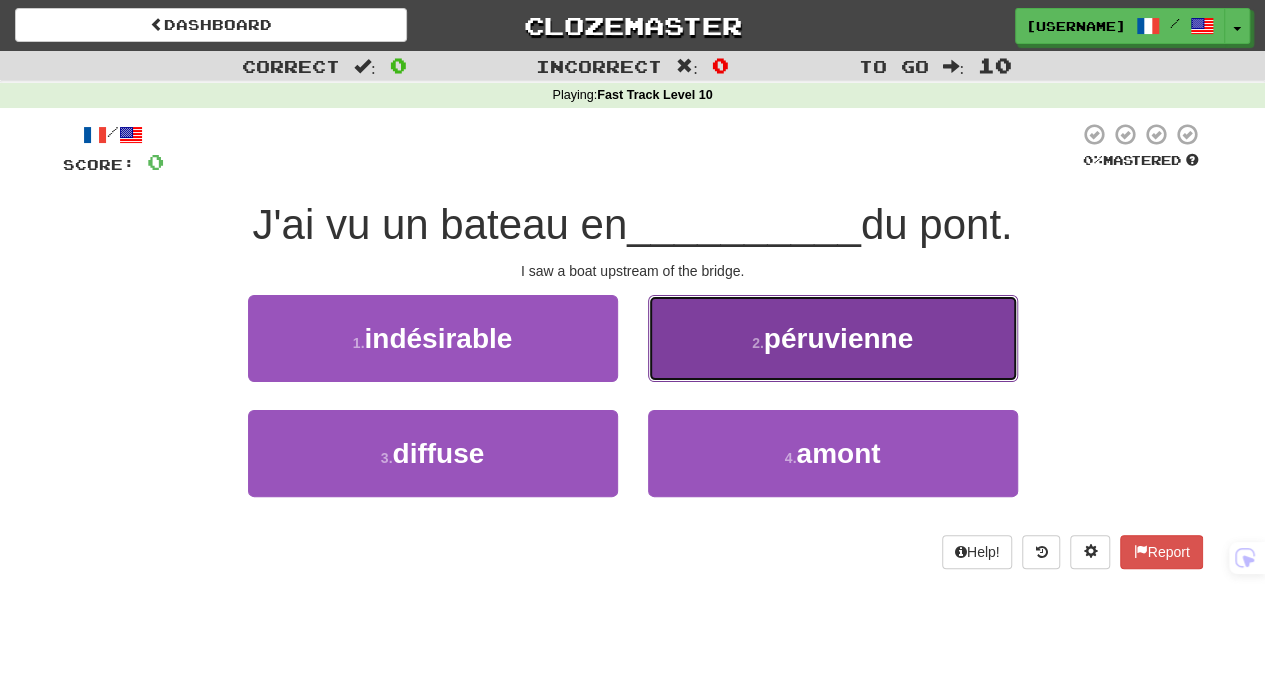 click on "2 .  péruvienne" at bounding box center (833, 338) 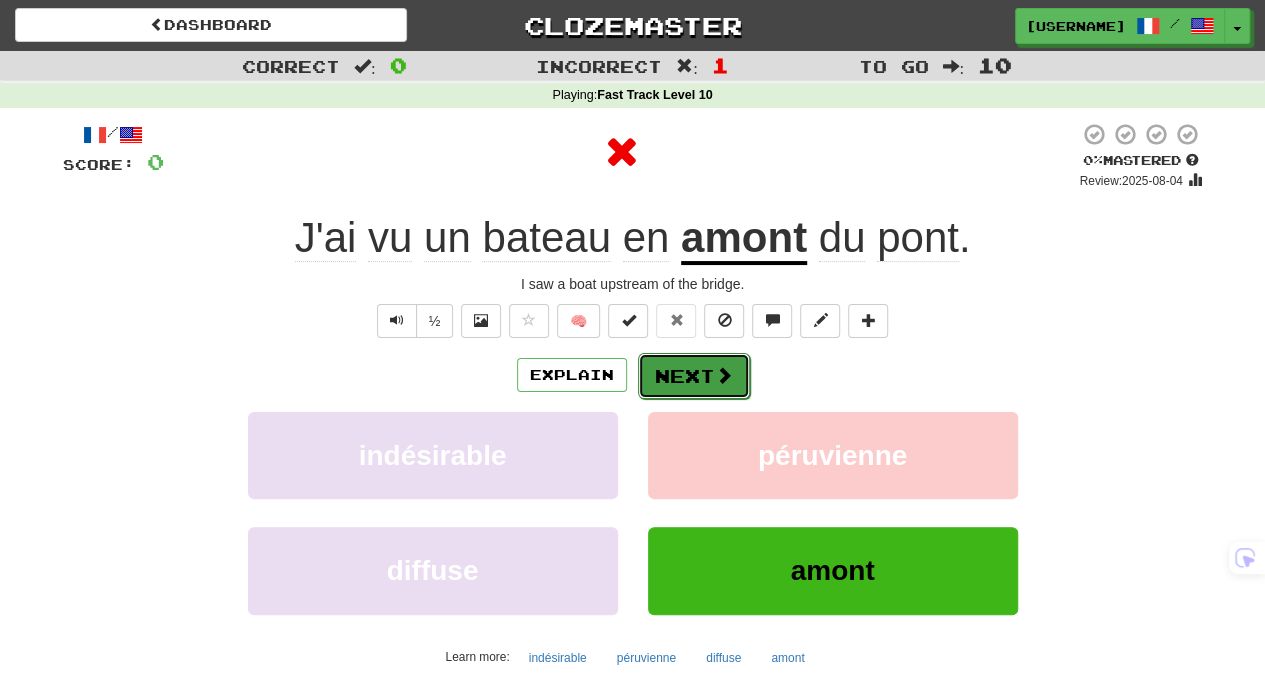 click at bounding box center [724, 375] 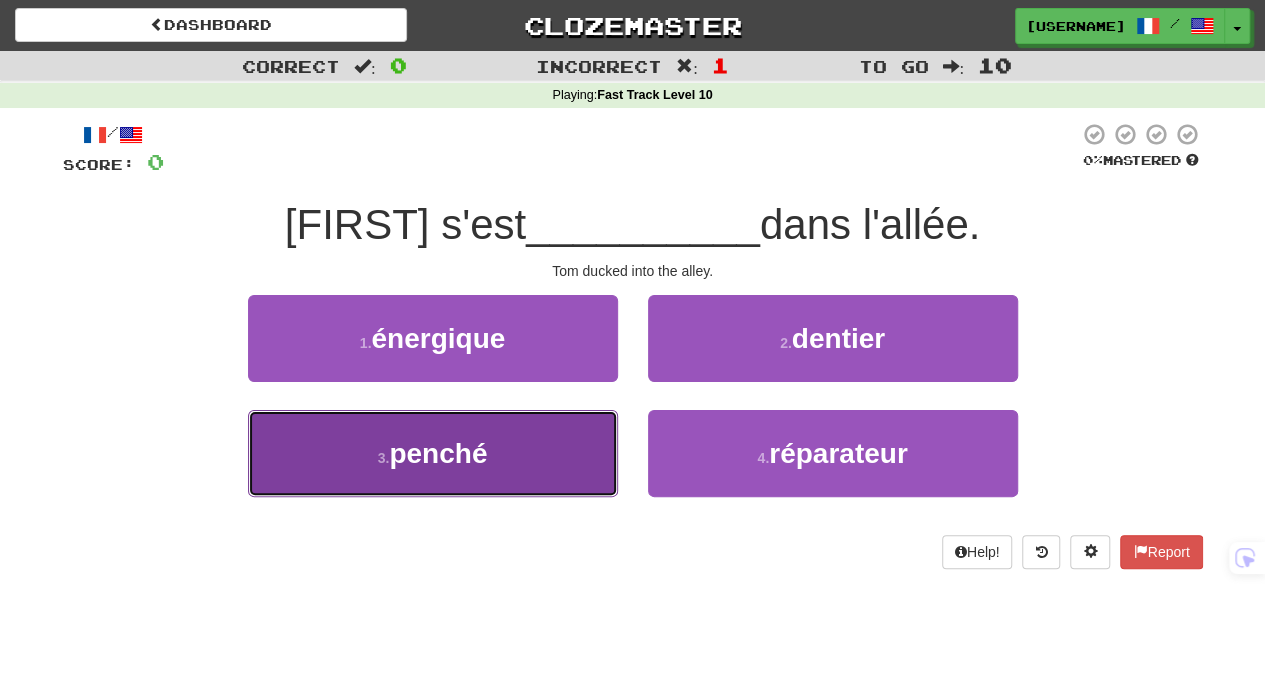 click on "3 . penché" at bounding box center (433, 453) 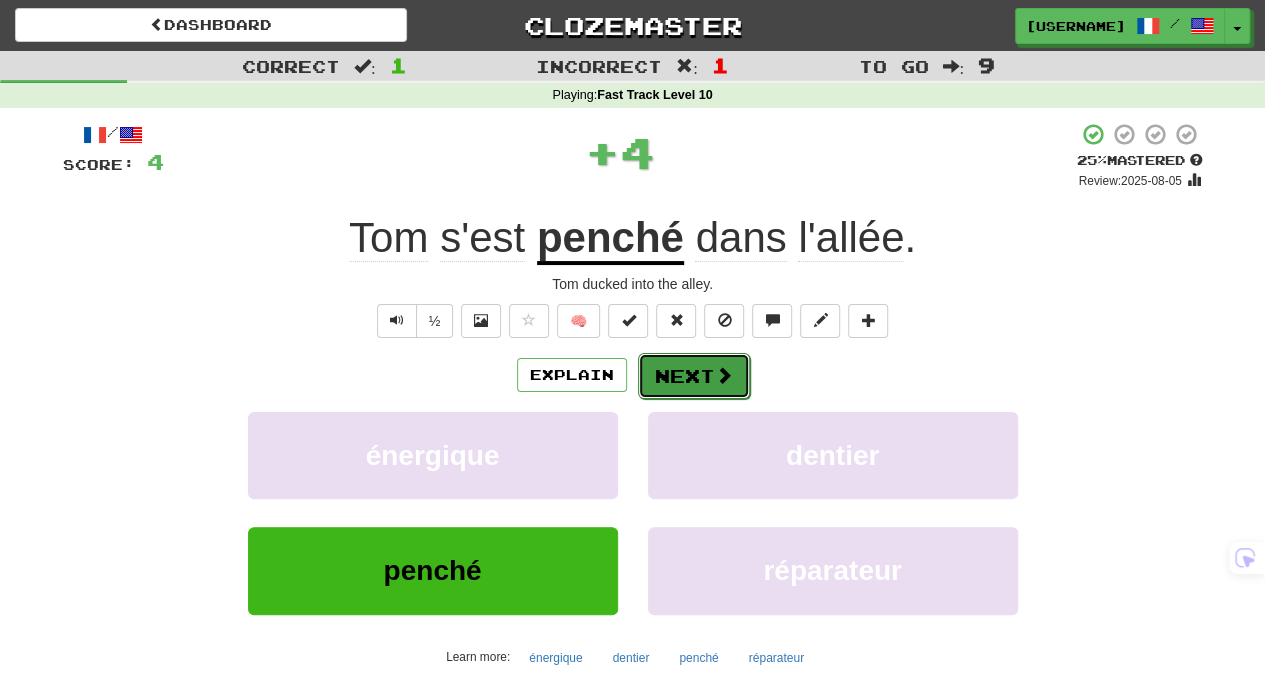 click on "Next" at bounding box center (694, 376) 